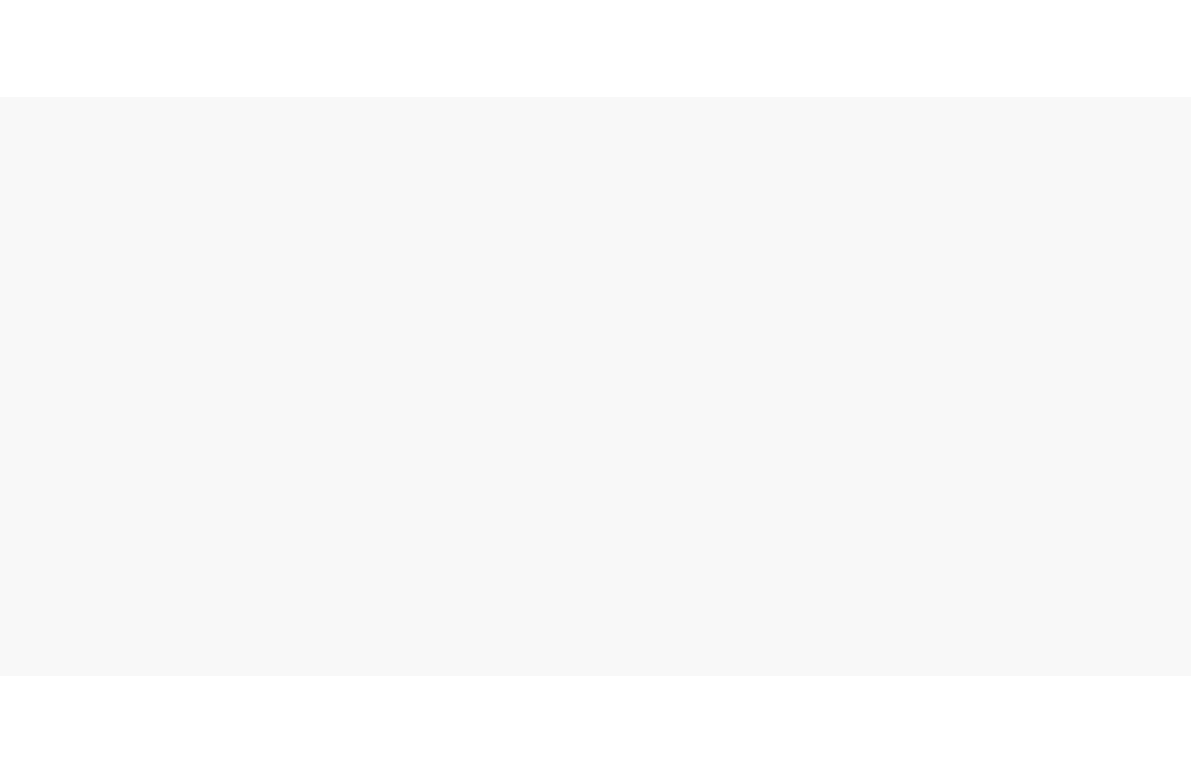 scroll, scrollTop: 0, scrollLeft: 0, axis: both 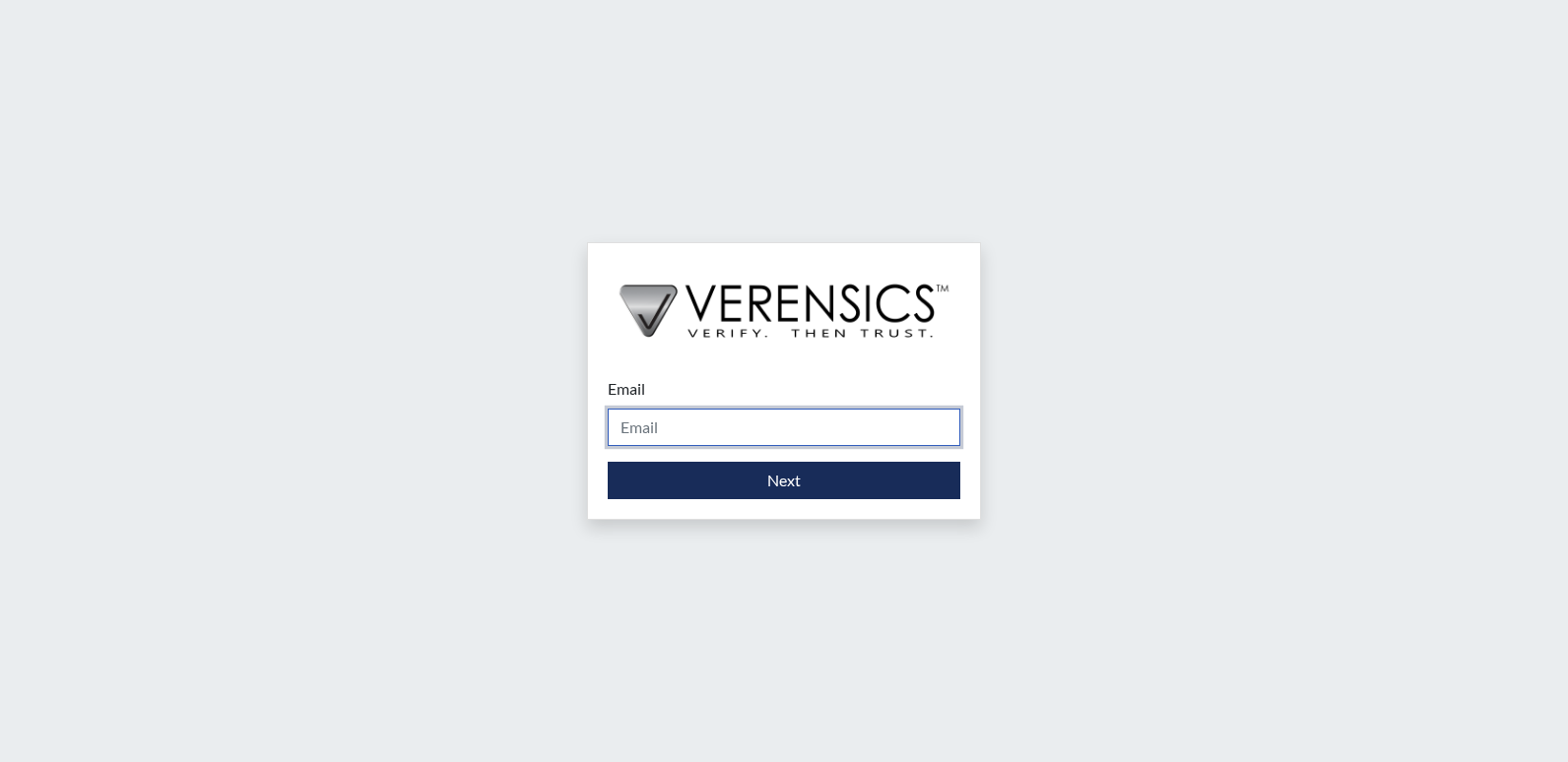 click on "Email" at bounding box center [784, 427] 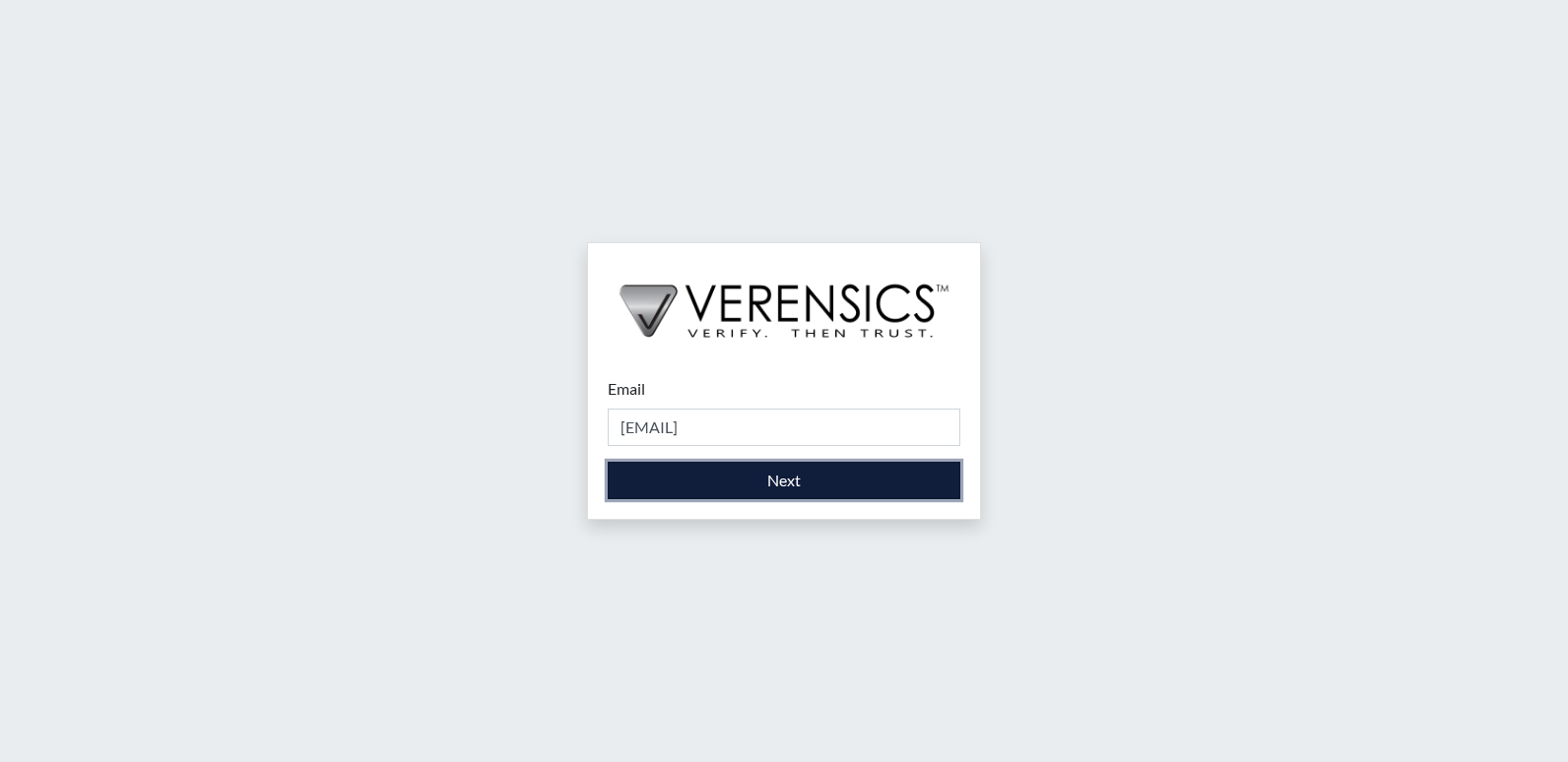 click on "Next" at bounding box center (784, 480) 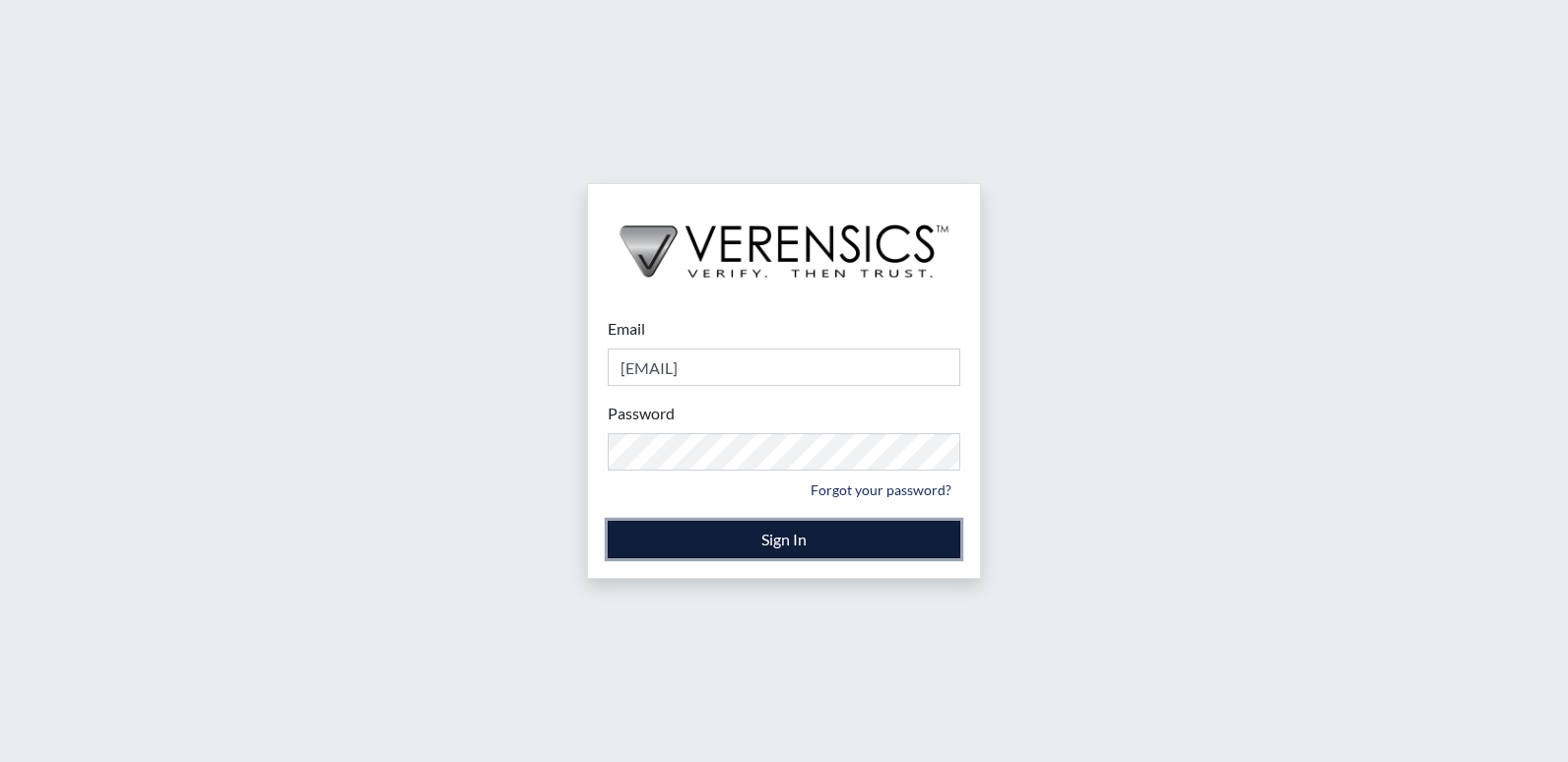 click on "Sign In" at bounding box center [784, 540] 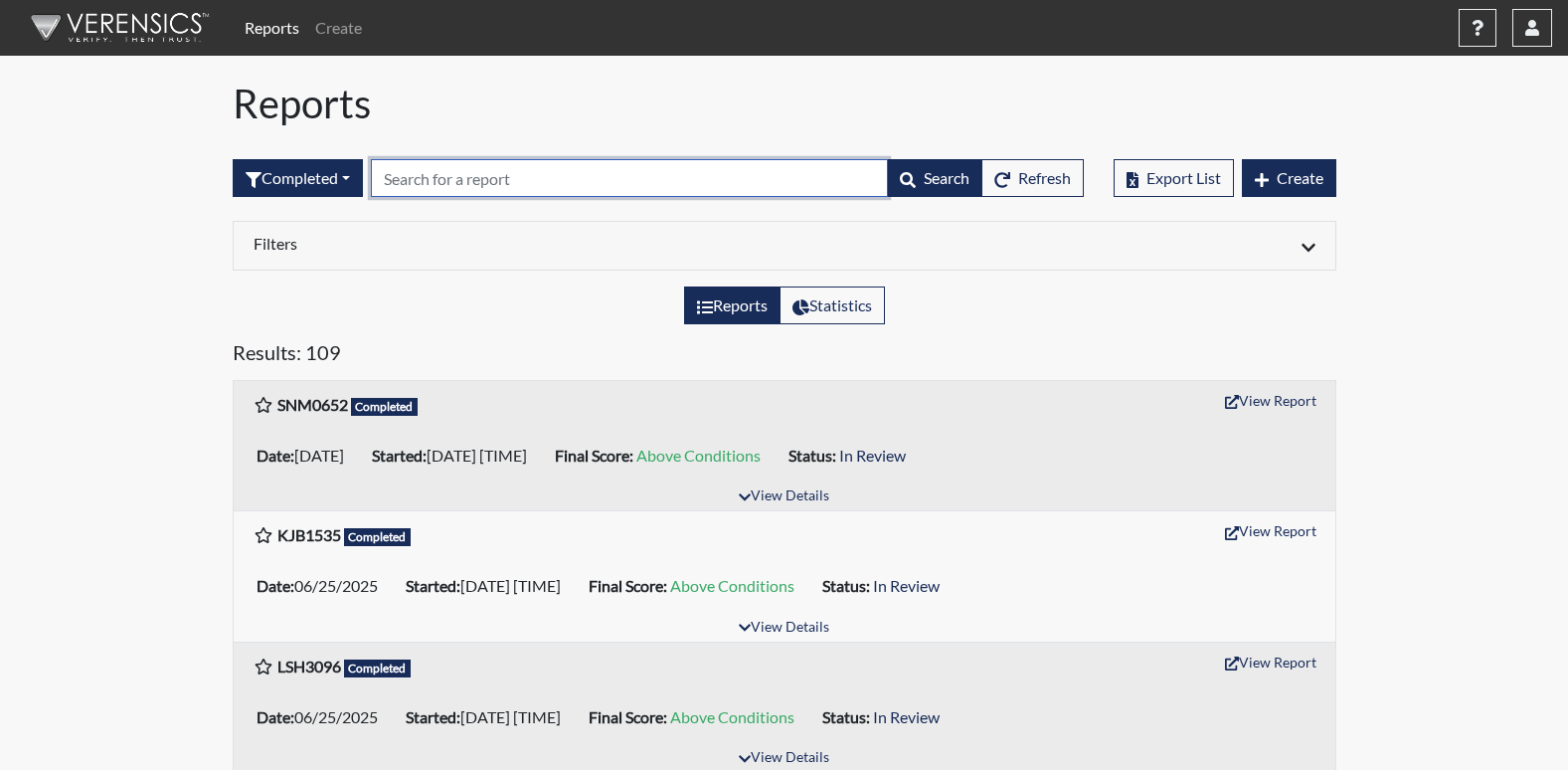 click at bounding box center [629, 178] 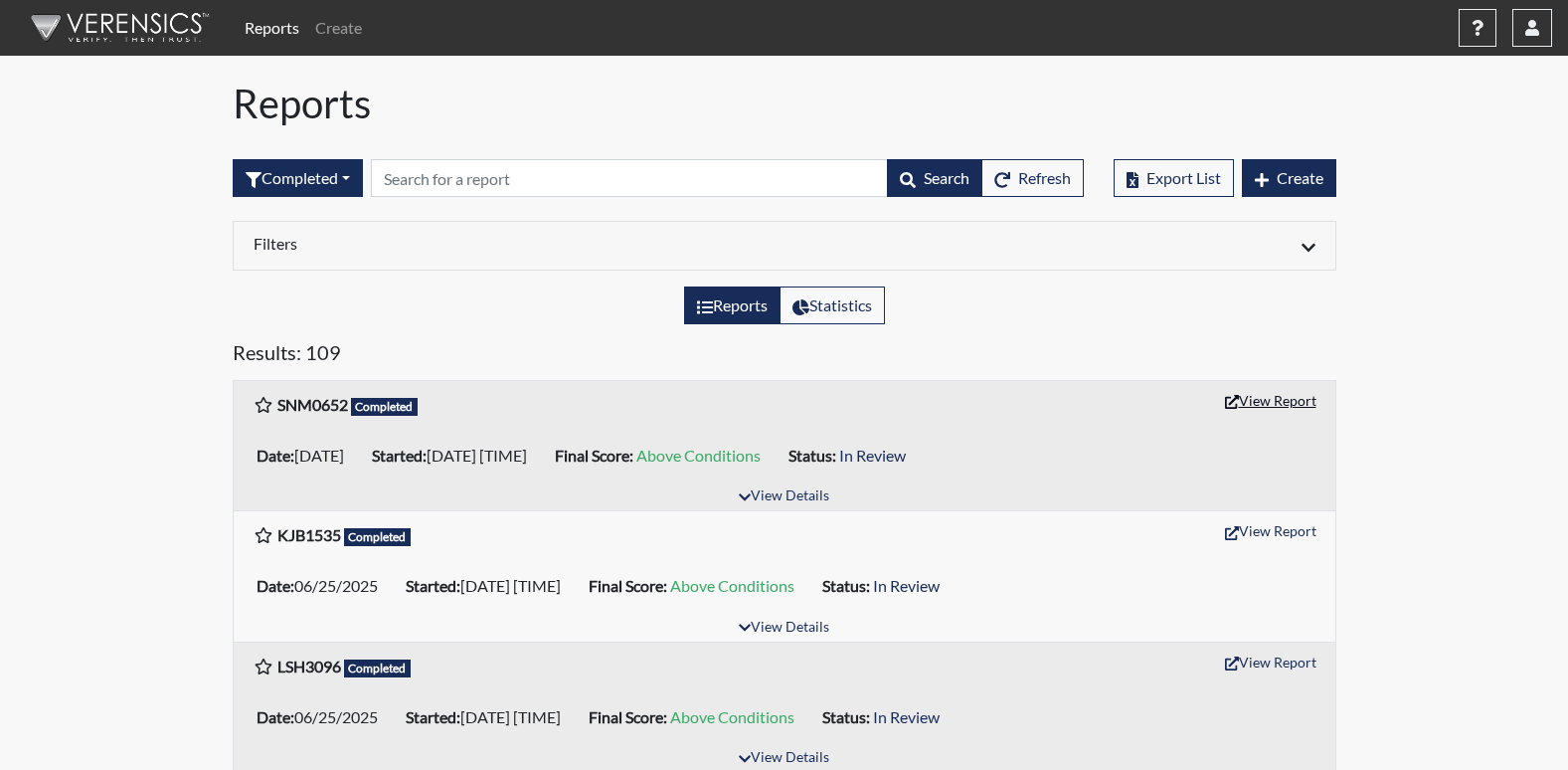 click on "View Report" at bounding box center (1271, 400) 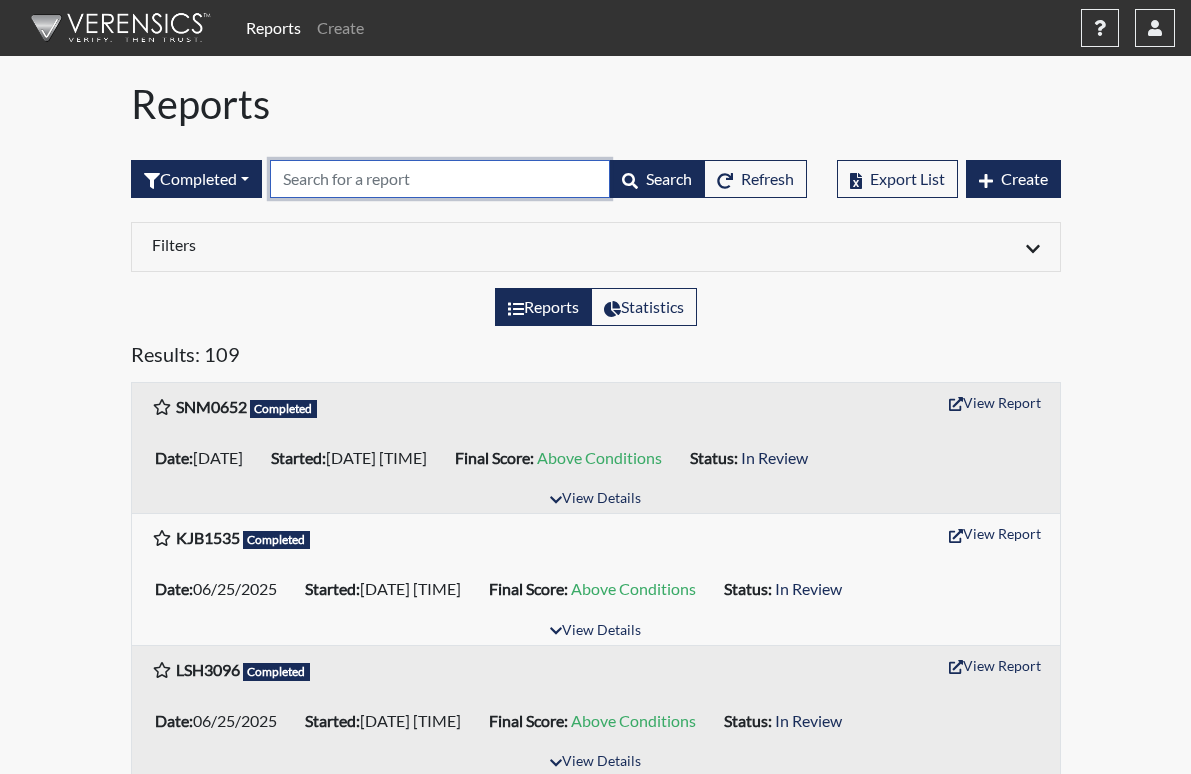 click at bounding box center [440, 179] 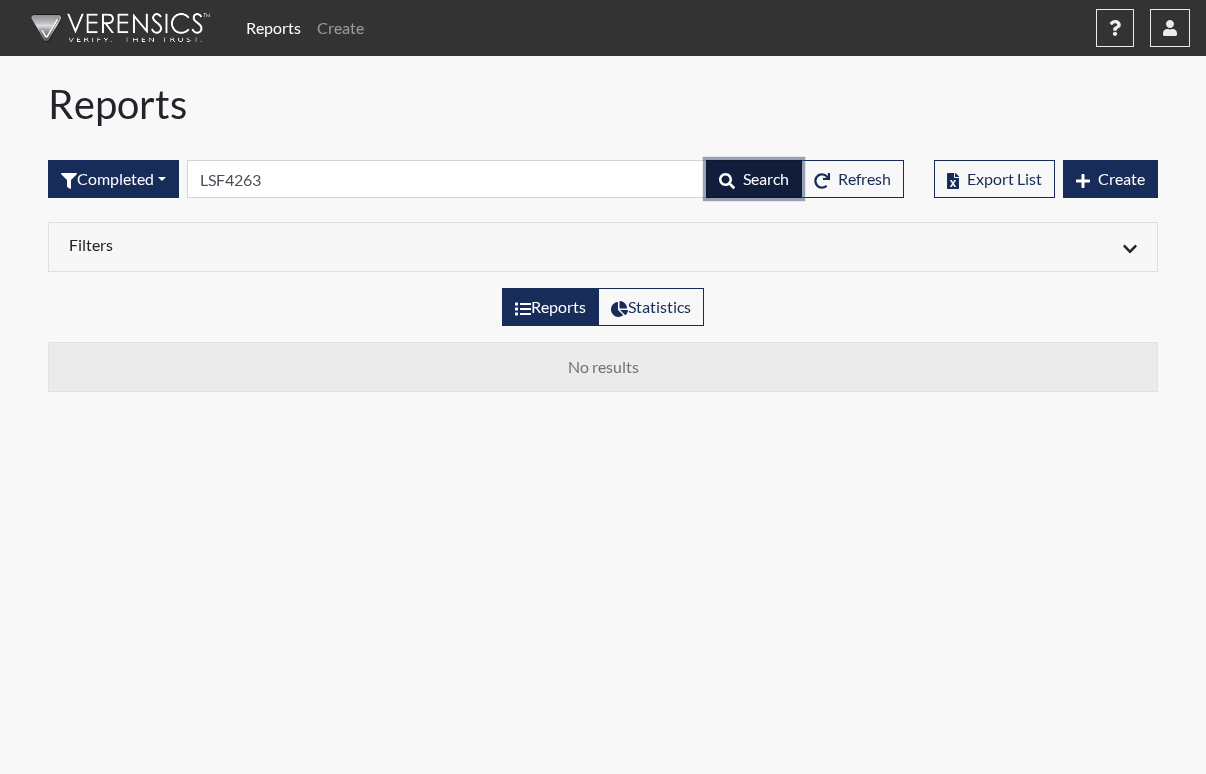 click on "Search" at bounding box center (766, 178) 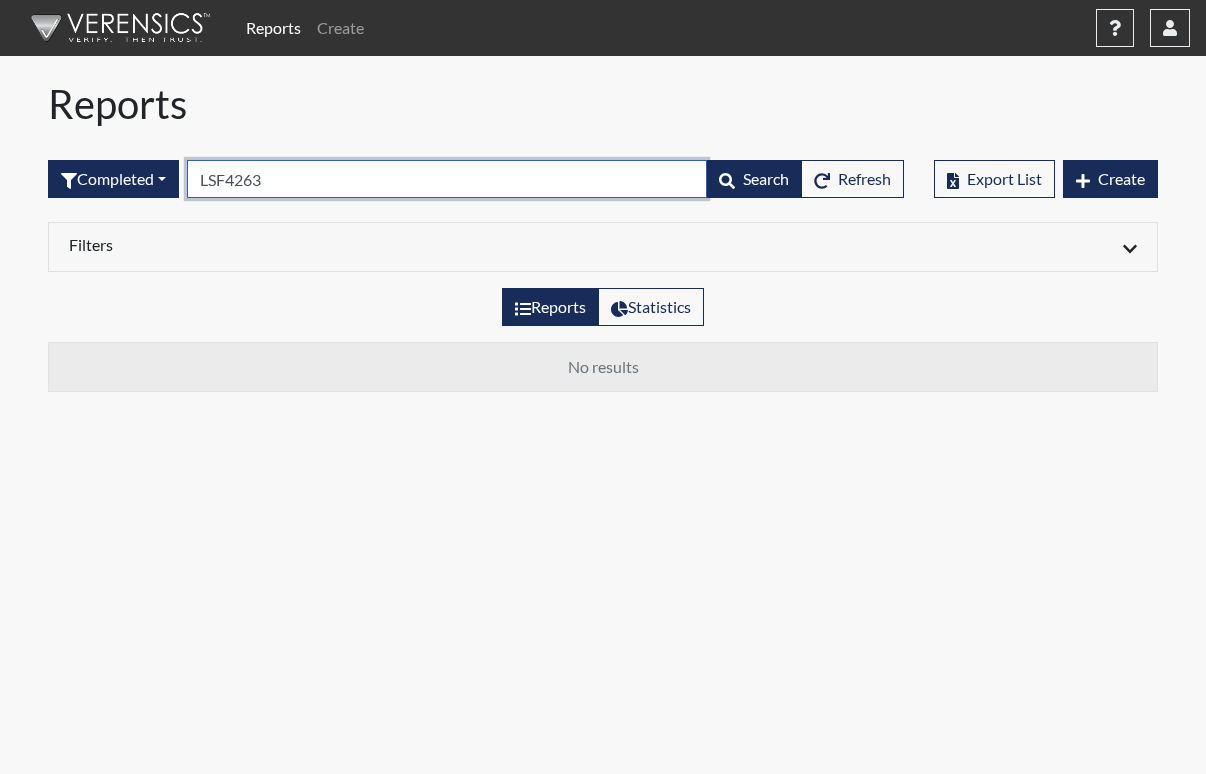click on "LSF4263" at bounding box center (447, 179) 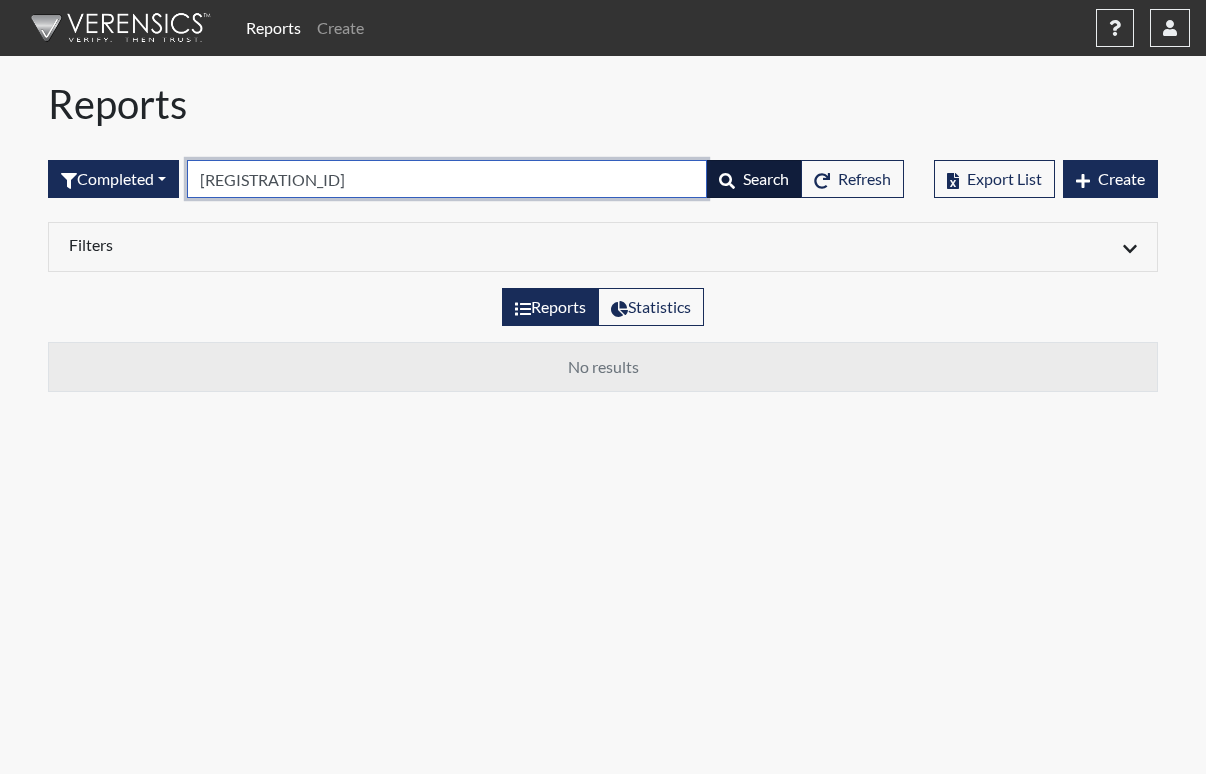type on "[REGISTRATION_ID]" 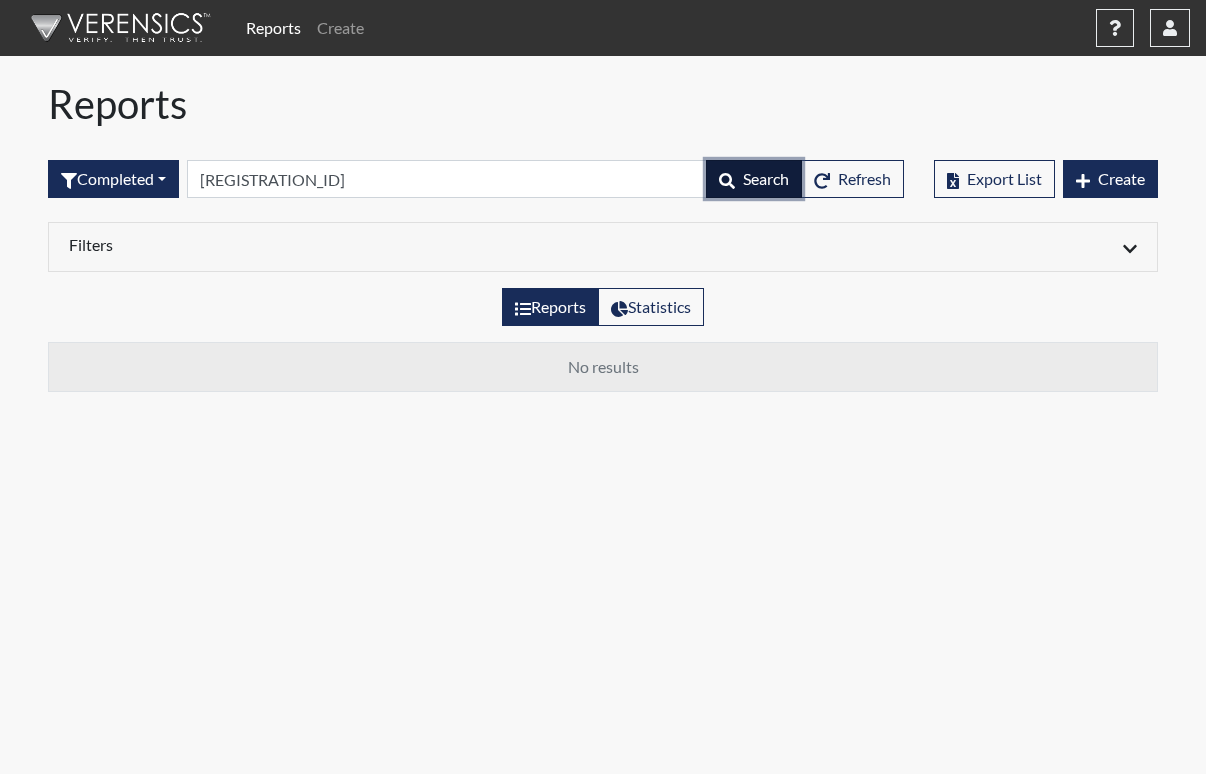 click on "Search" at bounding box center (766, 178) 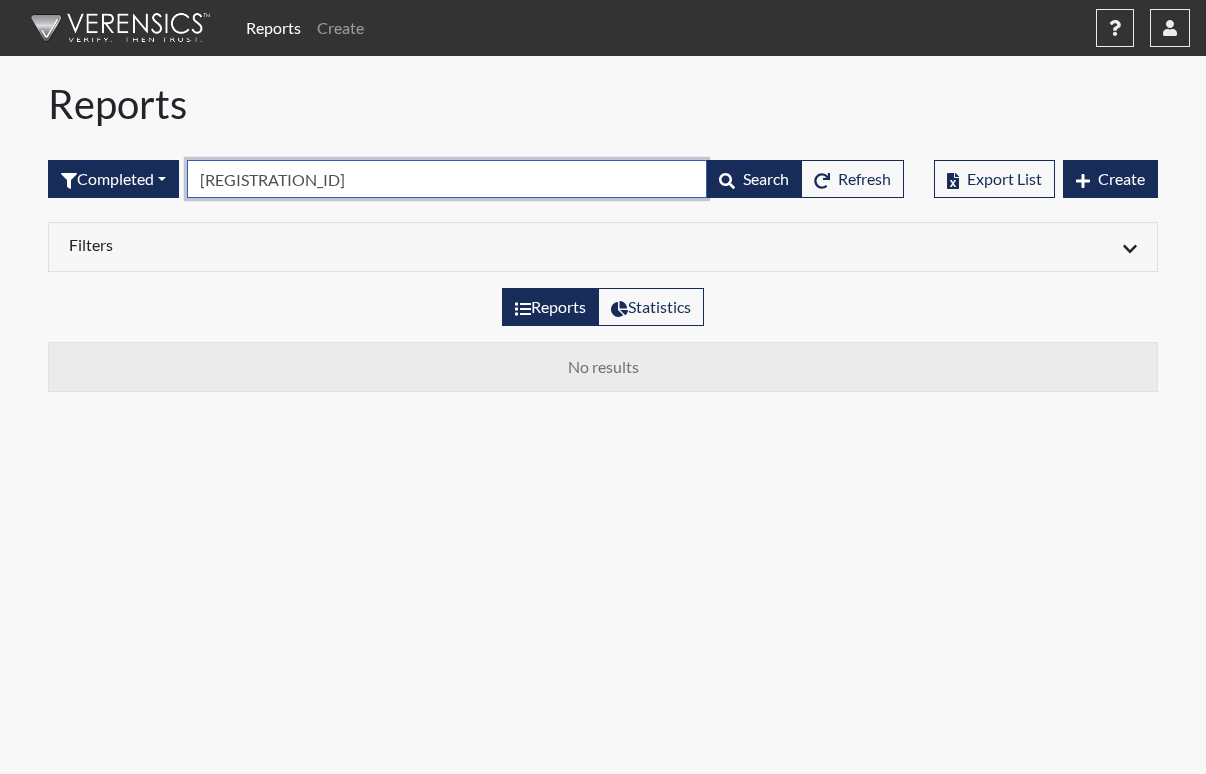 click on "[REGISTRATION_ID]" at bounding box center [447, 179] 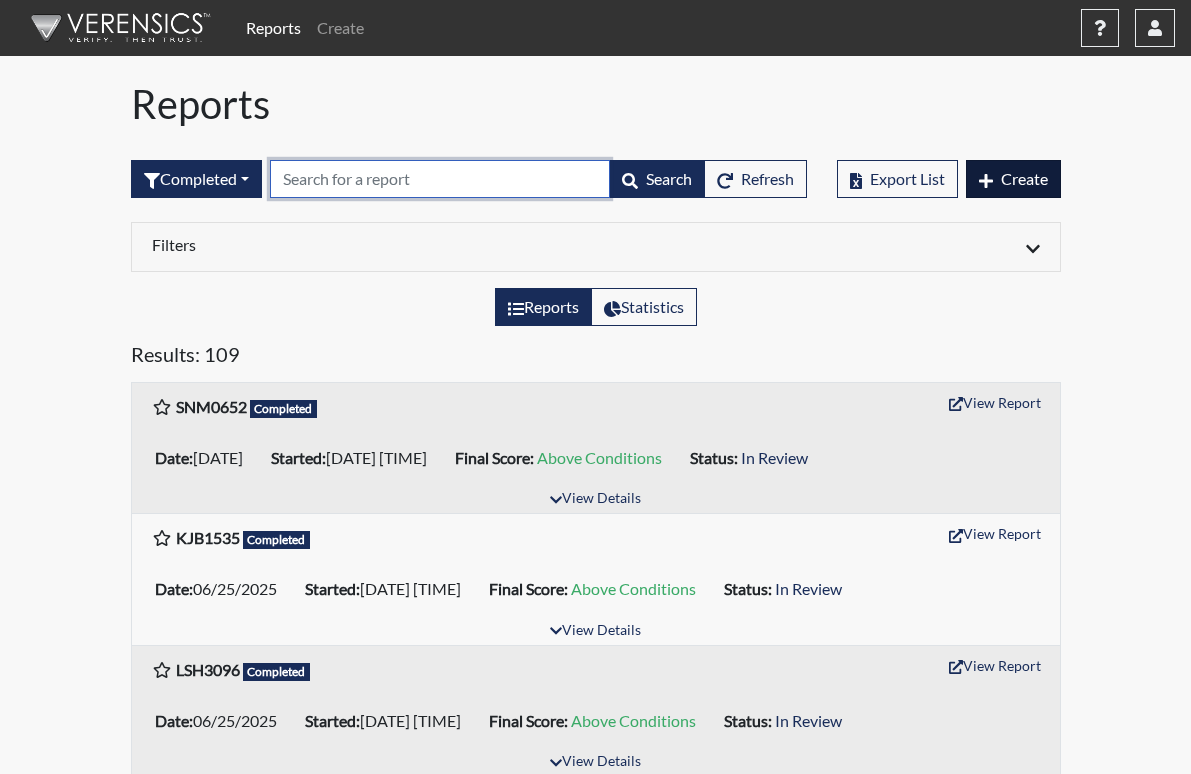 type 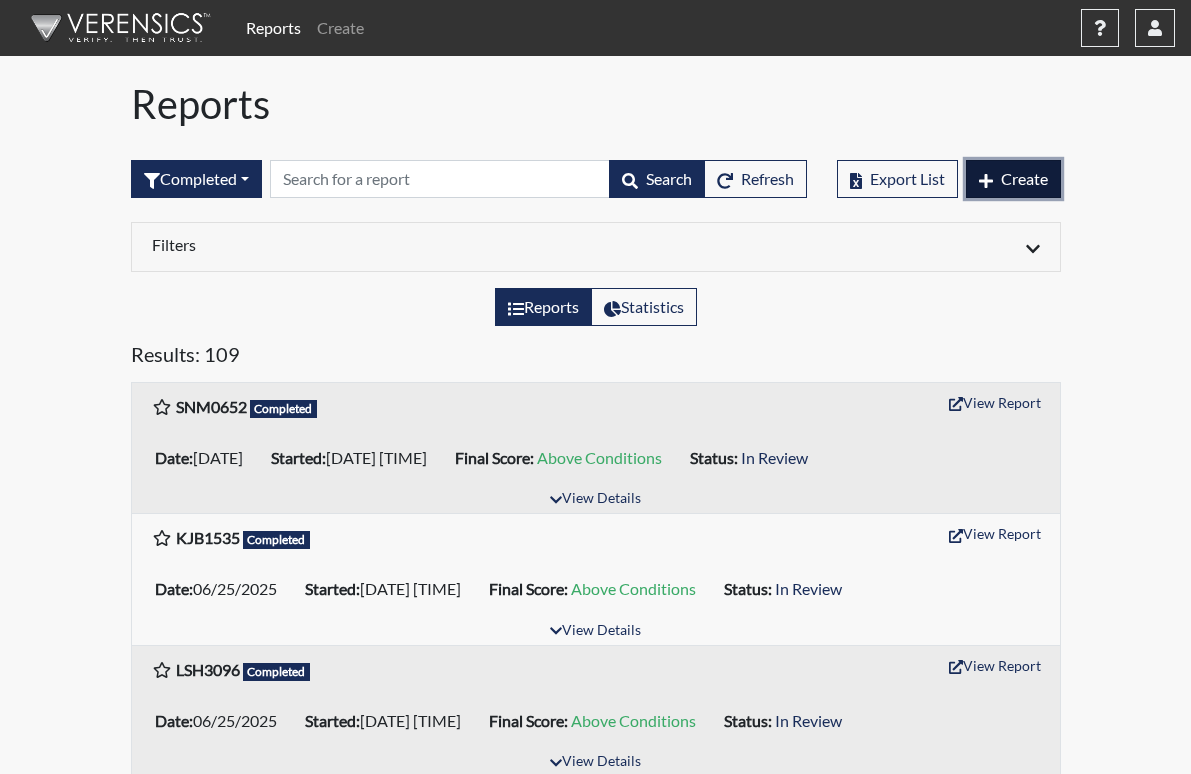 click on "Create" at bounding box center [1024, 178] 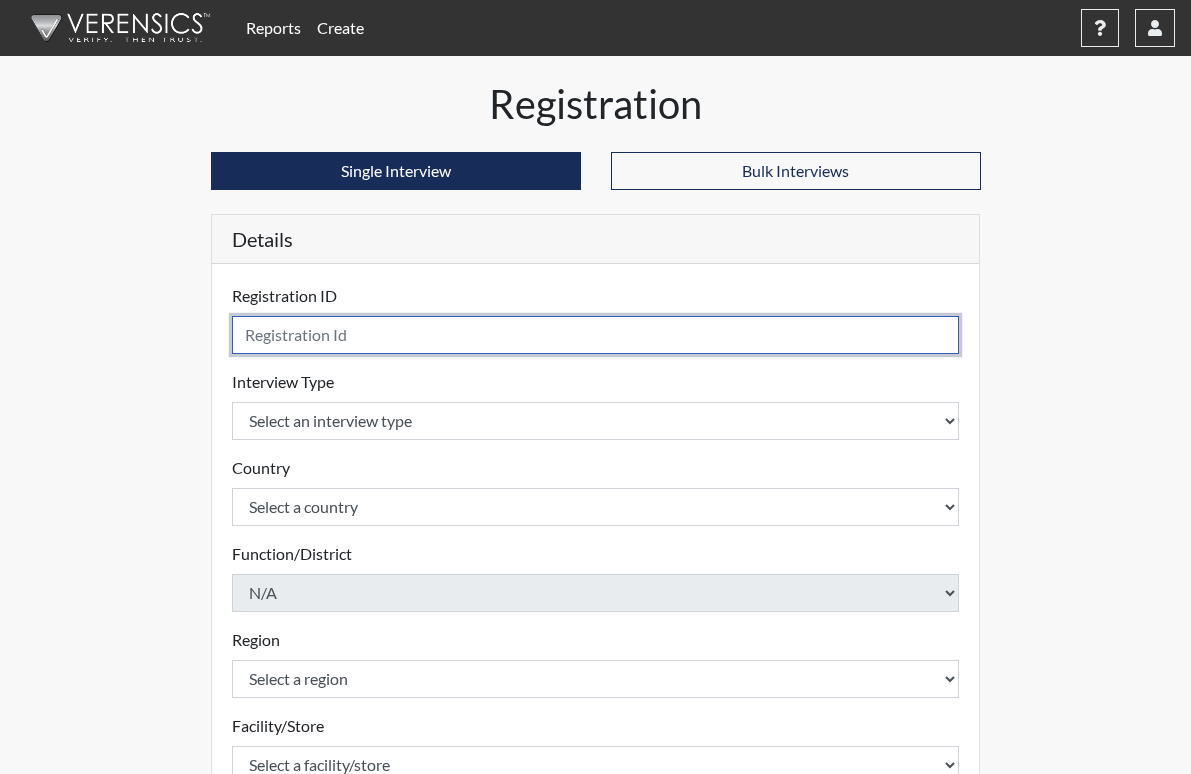click at bounding box center (596, 335) 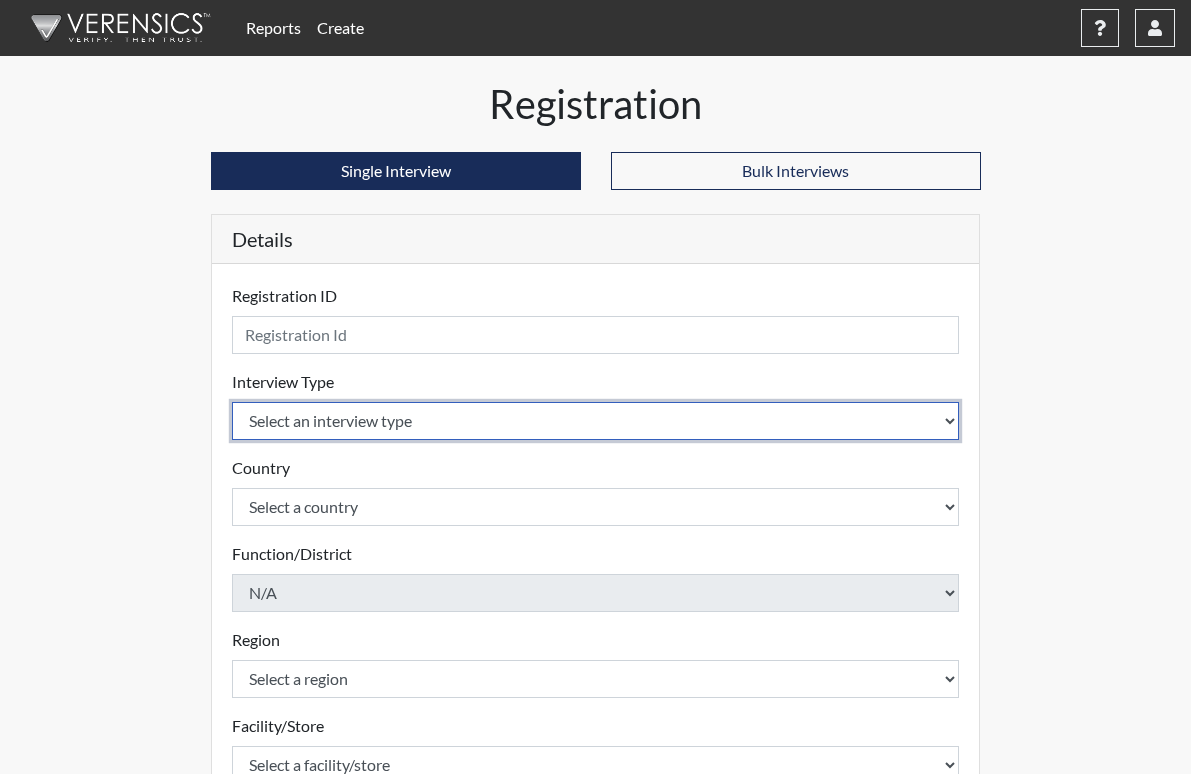 click on "Select an interview type  Corrections Pre-Employment" at bounding box center (596, 421) 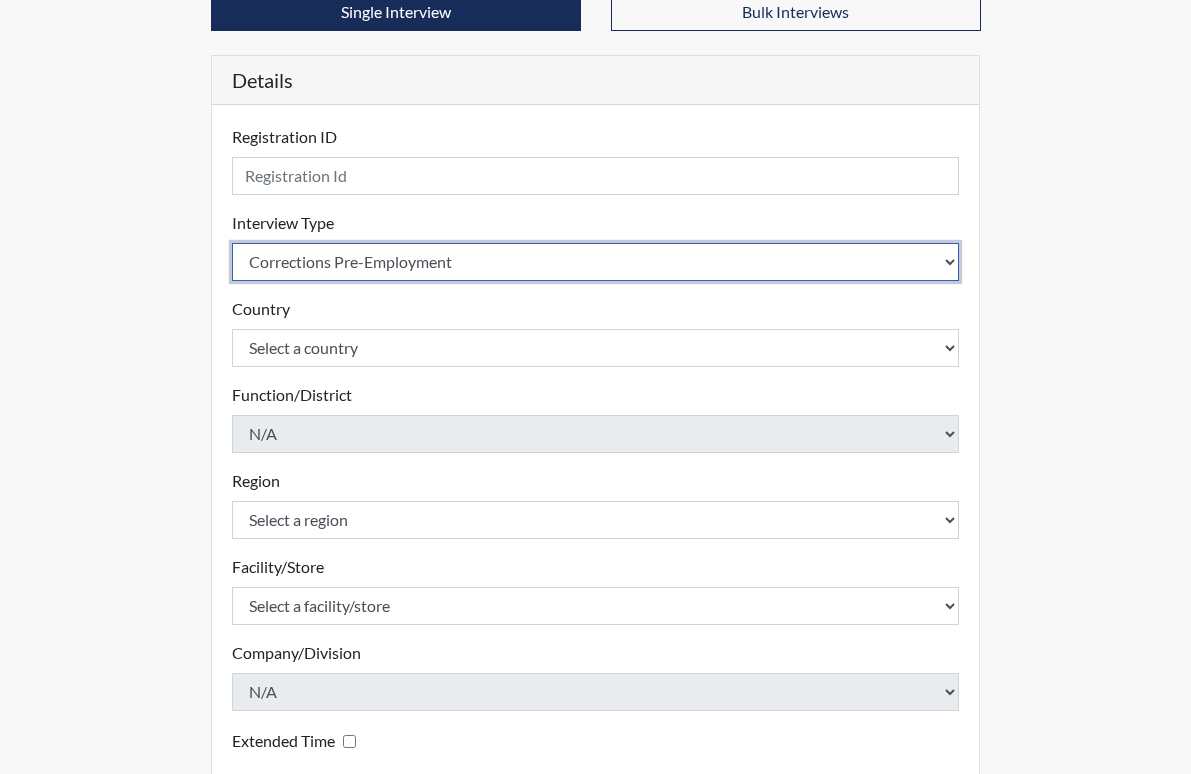 scroll, scrollTop: 200, scrollLeft: 0, axis: vertical 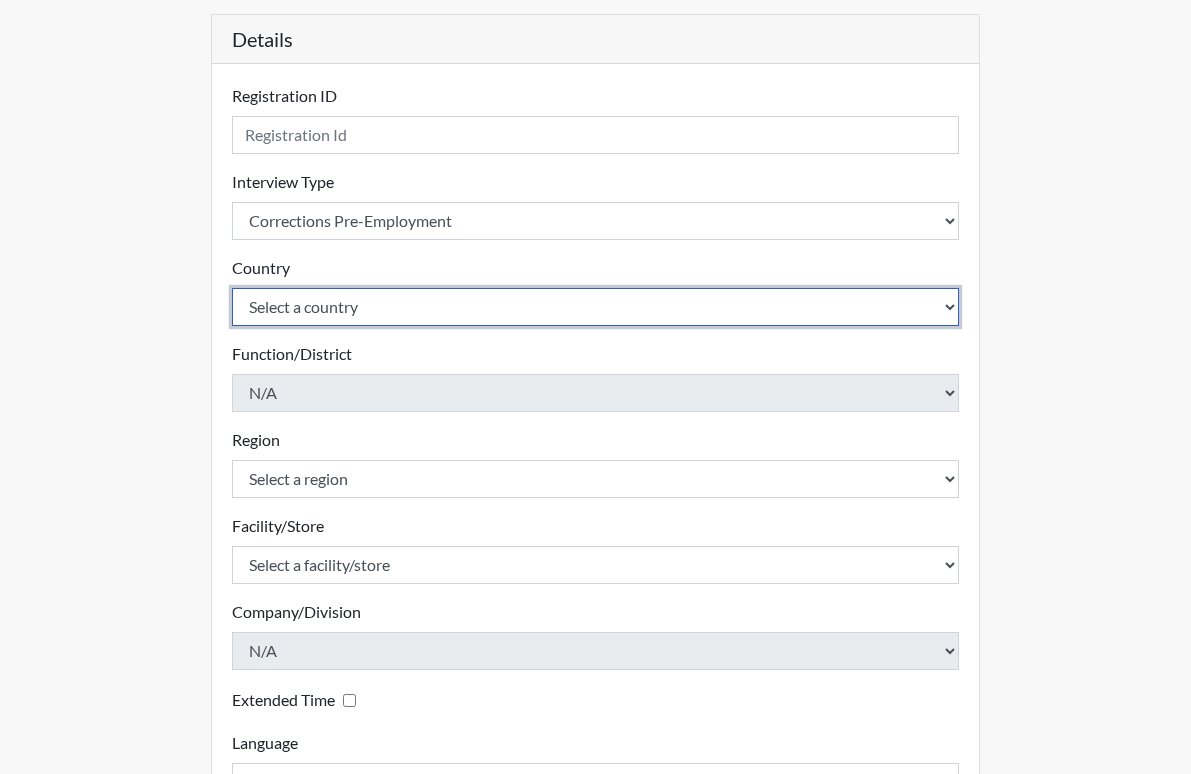 click on "Select a country  United States   Mexico" at bounding box center [596, 221] 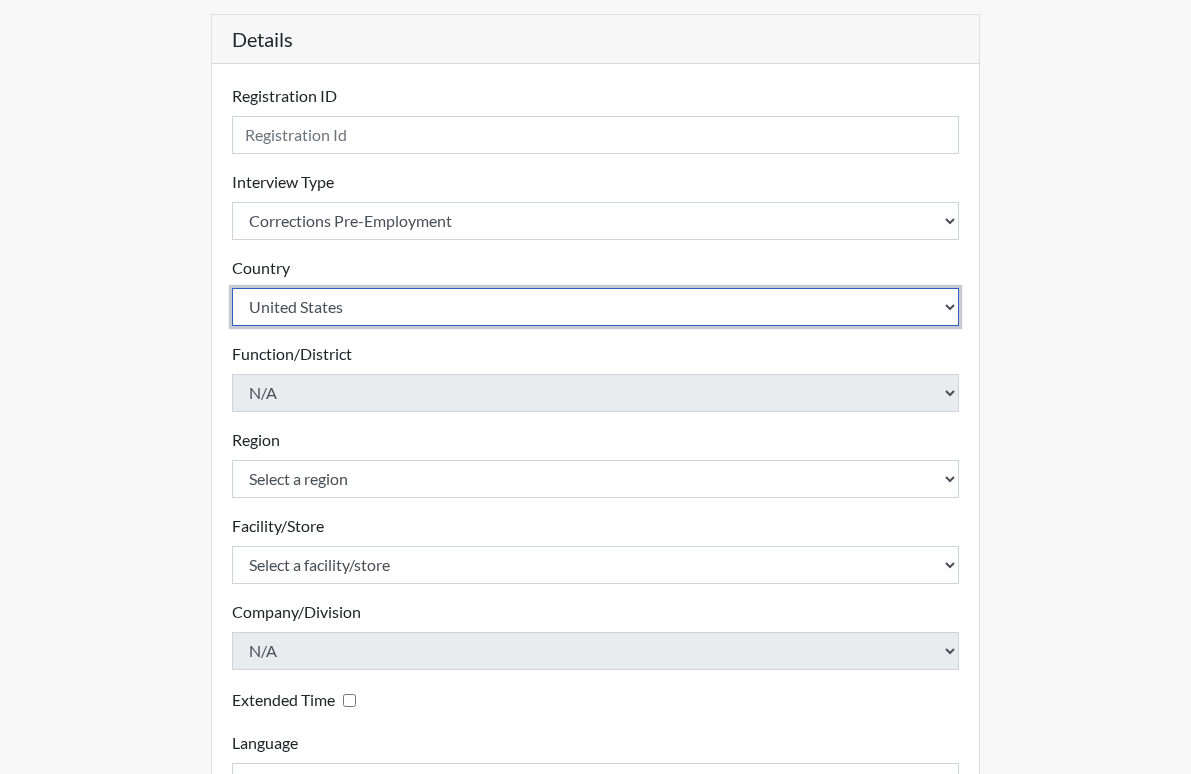 click on "Select a country  United States   Mexico" at bounding box center (596, 221) 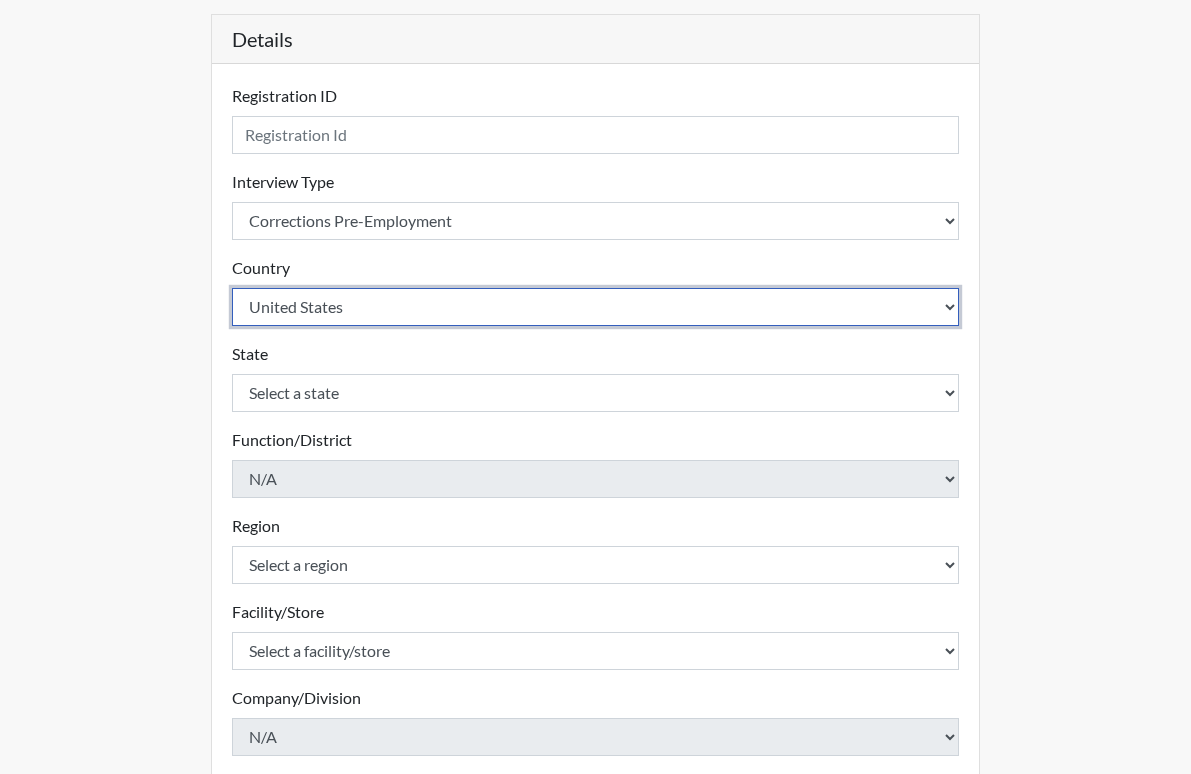 scroll, scrollTop: 300, scrollLeft: 0, axis: vertical 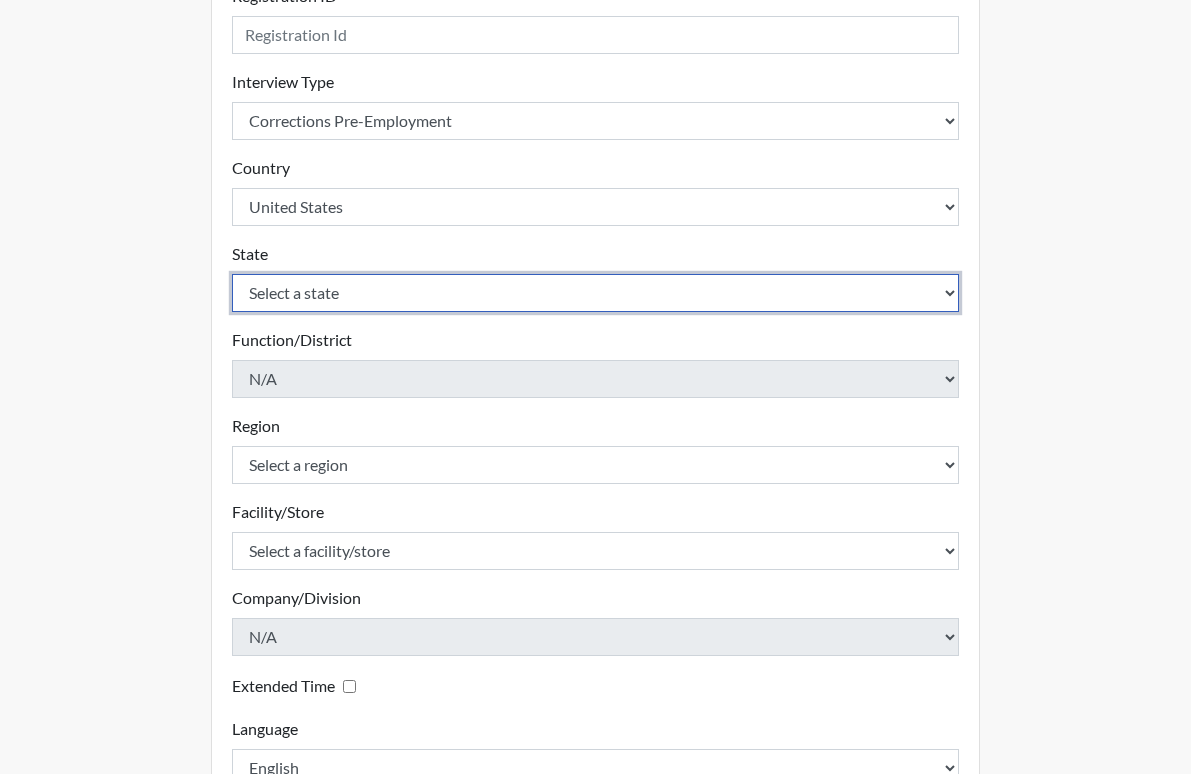 click on "Select a state  Alabama   Alaska   Arizona   Arkansas   California   Colorado   Connecticut   Delaware   Florida   Georgia   Hawaii   Idaho   Illinois   Indiana   Iowa   Kansas   Kentucky   Louisiana   Maine   Maryland   Massachusetts   Michigan   Minnesota   Mississippi   Missouri   Montana   Nebraska   Nevada   New Hampshire   New Jersey   New Mexico   New York   North Carolina   North Dakota   Ohio   Oklahoma   Oregon   Pennsylvania   Rhode Island   South Carolina   South Dakota   Tennessee   Texas   Utah   Vermont   Virginia   Washington   West Virginia   Wisconsin   Wyoming" at bounding box center [596, 121] 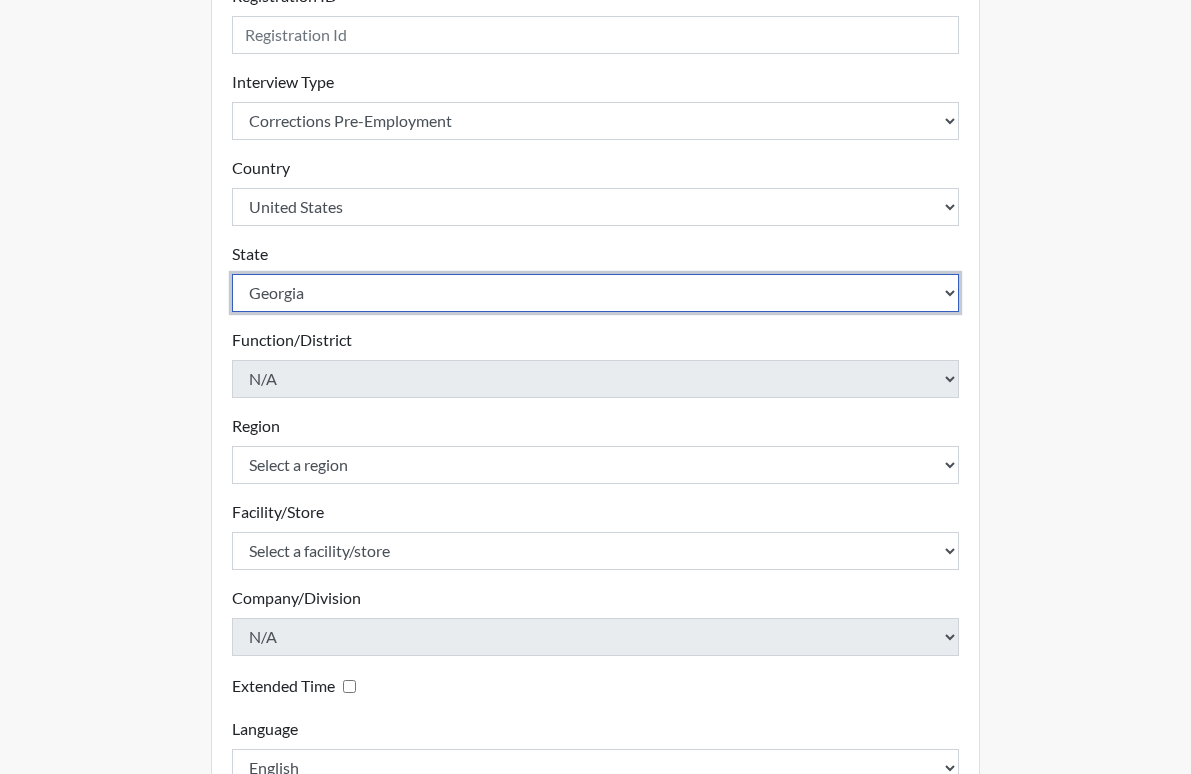 click on "Select a state  Alabama   Alaska   Arizona   Arkansas   California   Colorado   Connecticut   Delaware   Florida   Georgia   Hawaii   Idaho   Illinois   Indiana   Iowa   Kansas   Kentucky   Louisiana   Maine   Maryland   Massachusetts   Michigan   Minnesota   Mississippi   Missouri   Montana   Nebraska   Nevada   New Hampshire   New Jersey   New Mexico   New York   North Carolina   North Dakota   Ohio   Oklahoma   Oregon   Pennsylvania   Rhode Island   South Carolina   South Dakota   Tennessee   Texas   Utah   Vermont   Virginia   Washington   West Virginia   Wisconsin   Wyoming" at bounding box center (596, 121) 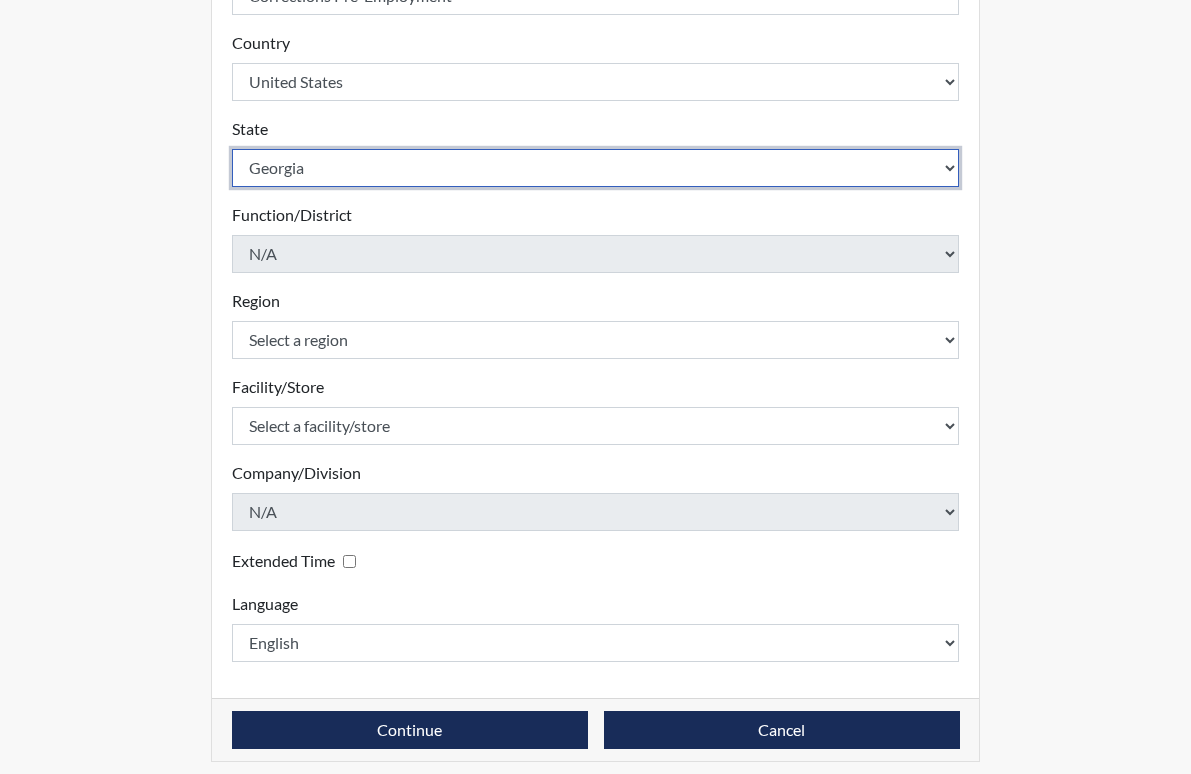 scroll, scrollTop: 437, scrollLeft: 0, axis: vertical 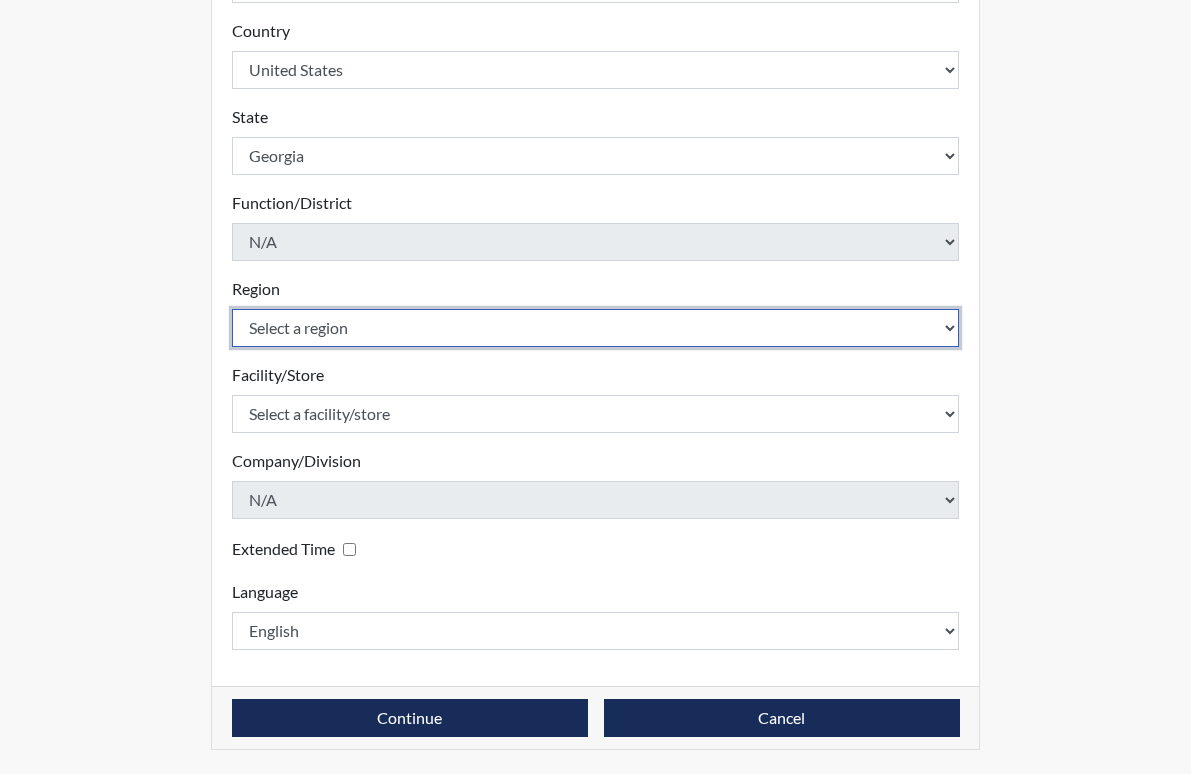 click on "Select a region  North Region" at bounding box center (596, -16) 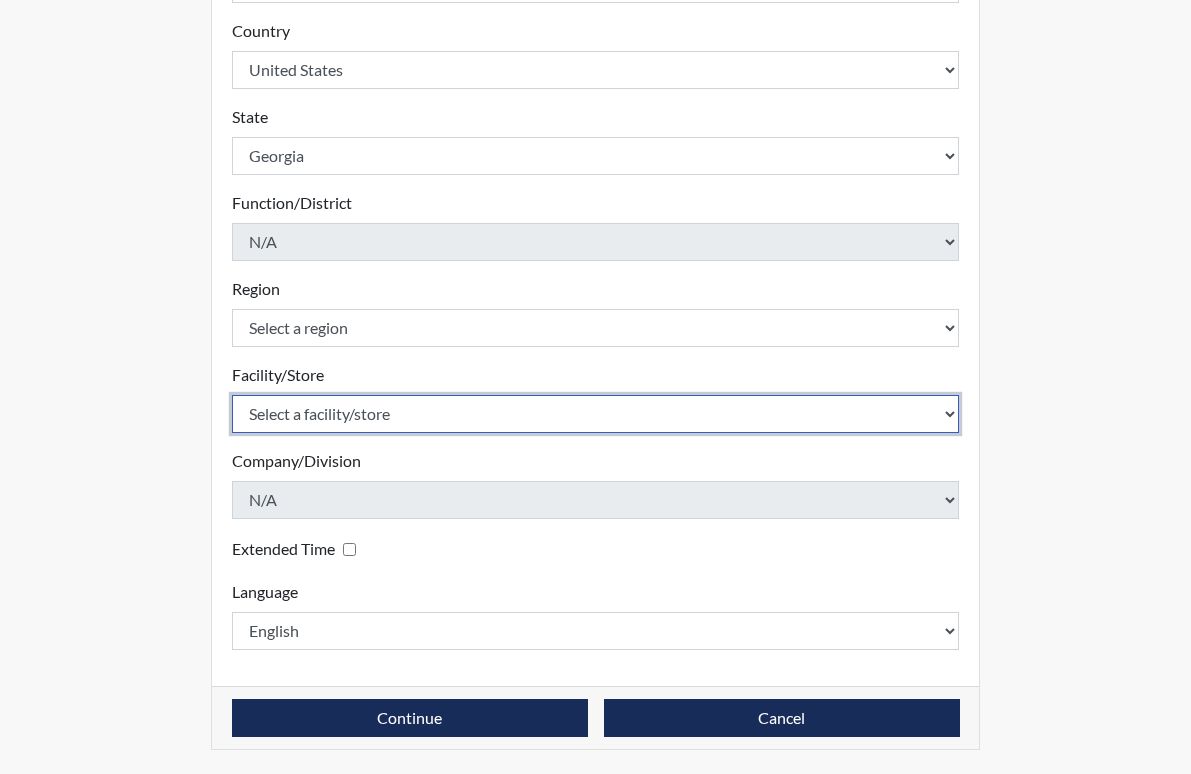 click on "Select a facility/store  [STATE] SP" at bounding box center [596, -16] 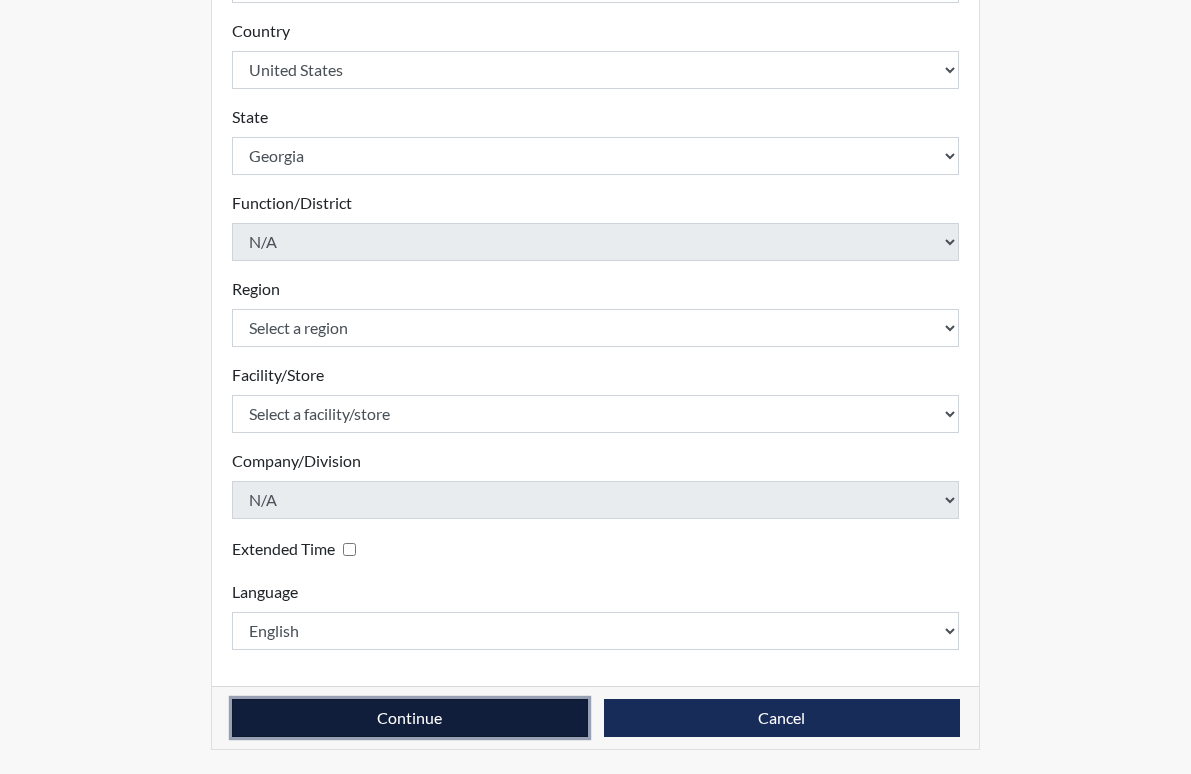 click on "Continue" at bounding box center [410, 718] 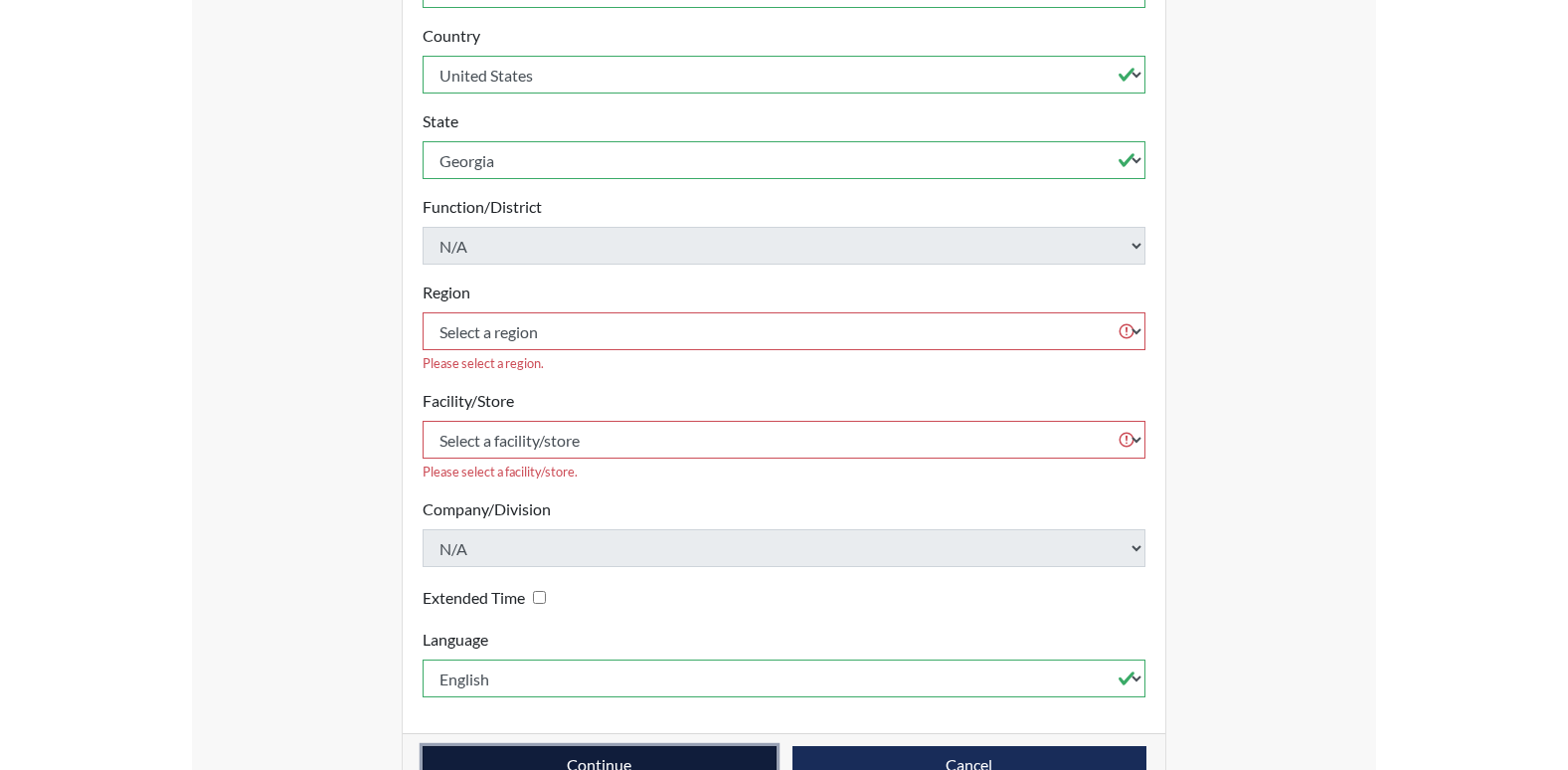 scroll, scrollTop: 458, scrollLeft: 0, axis: vertical 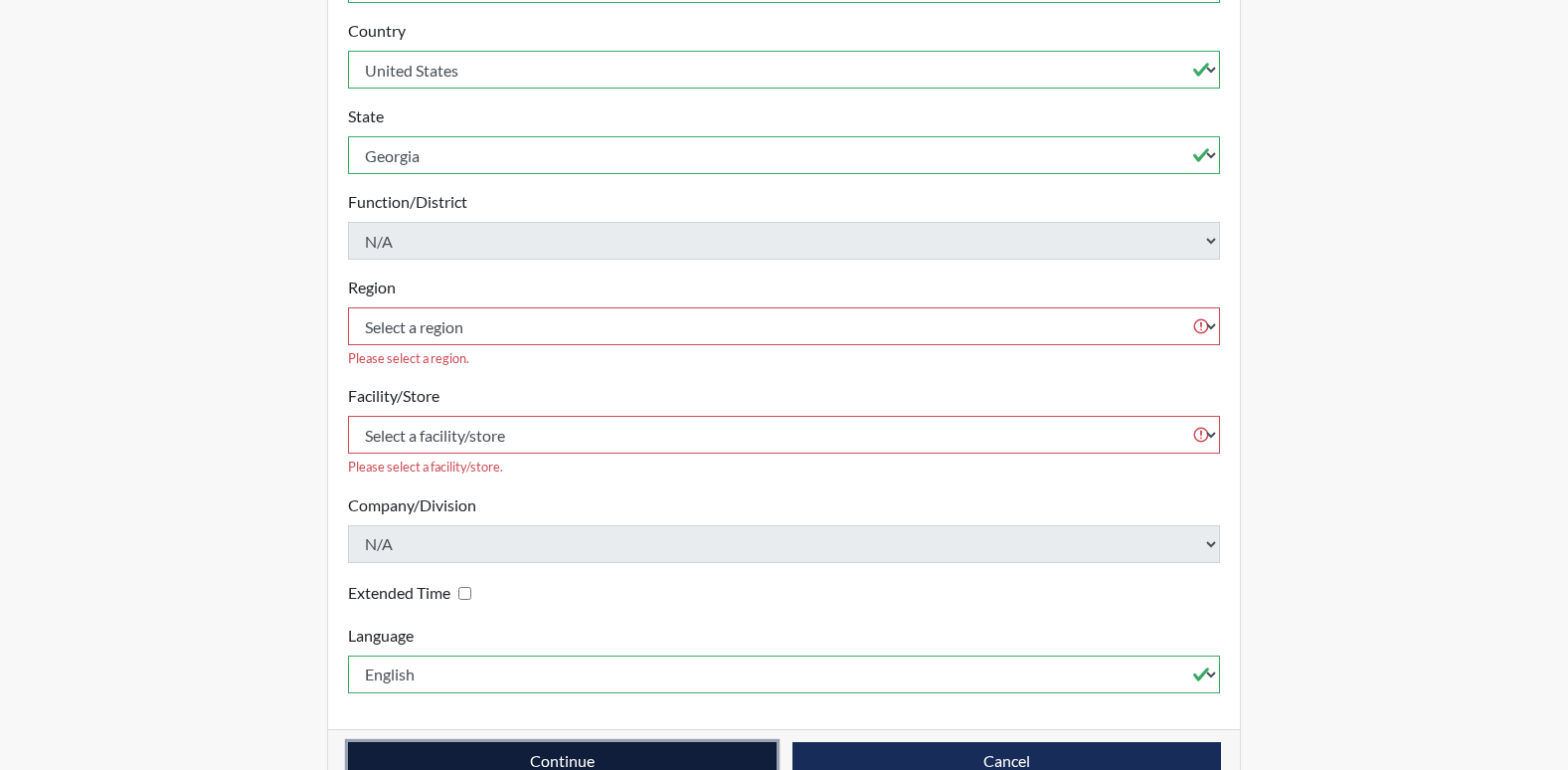 click on "Continue" at bounding box center [562, 761] 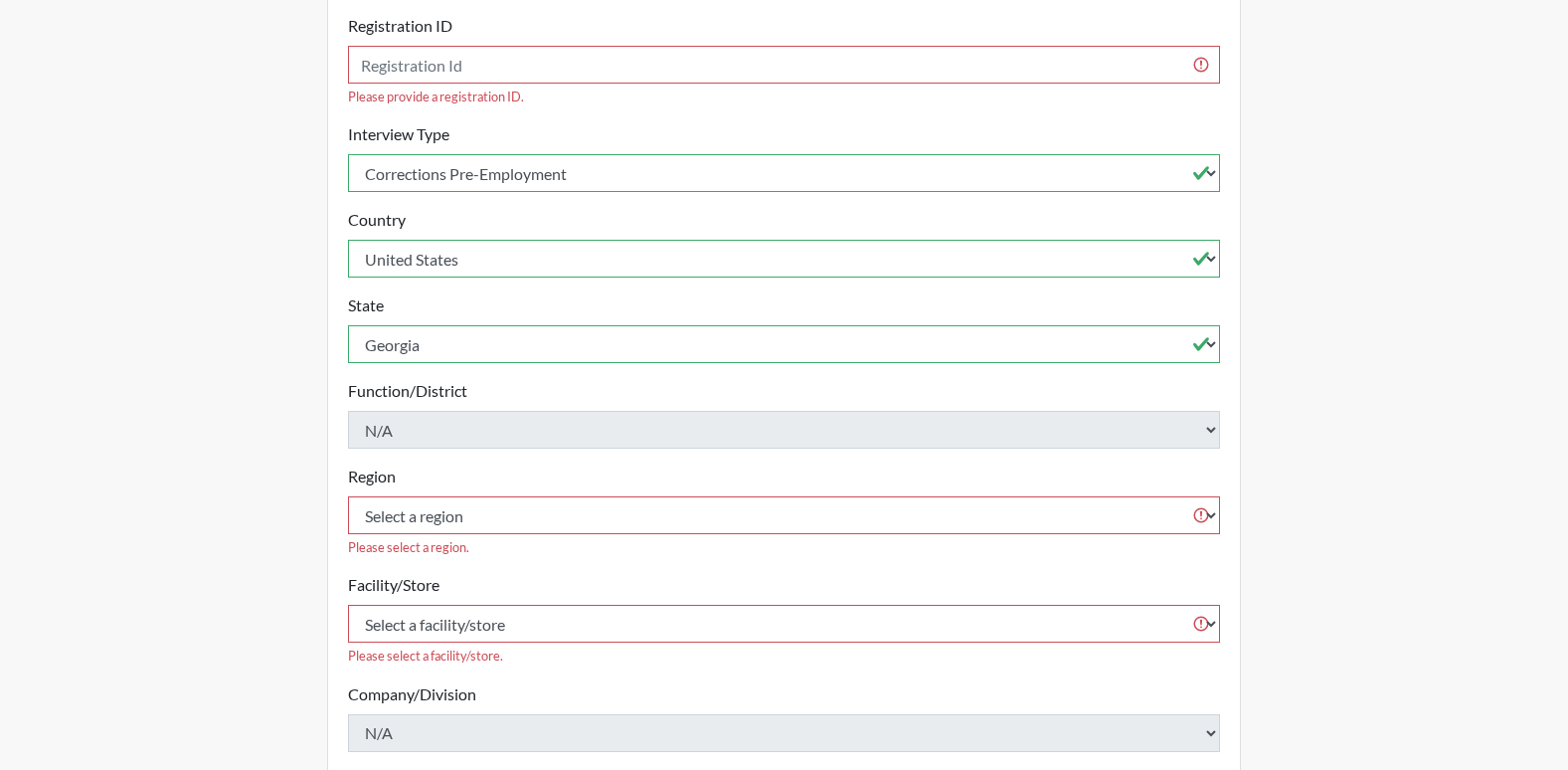 scroll, scrollTop: 60, scrollLeft: 0, axis: vertical 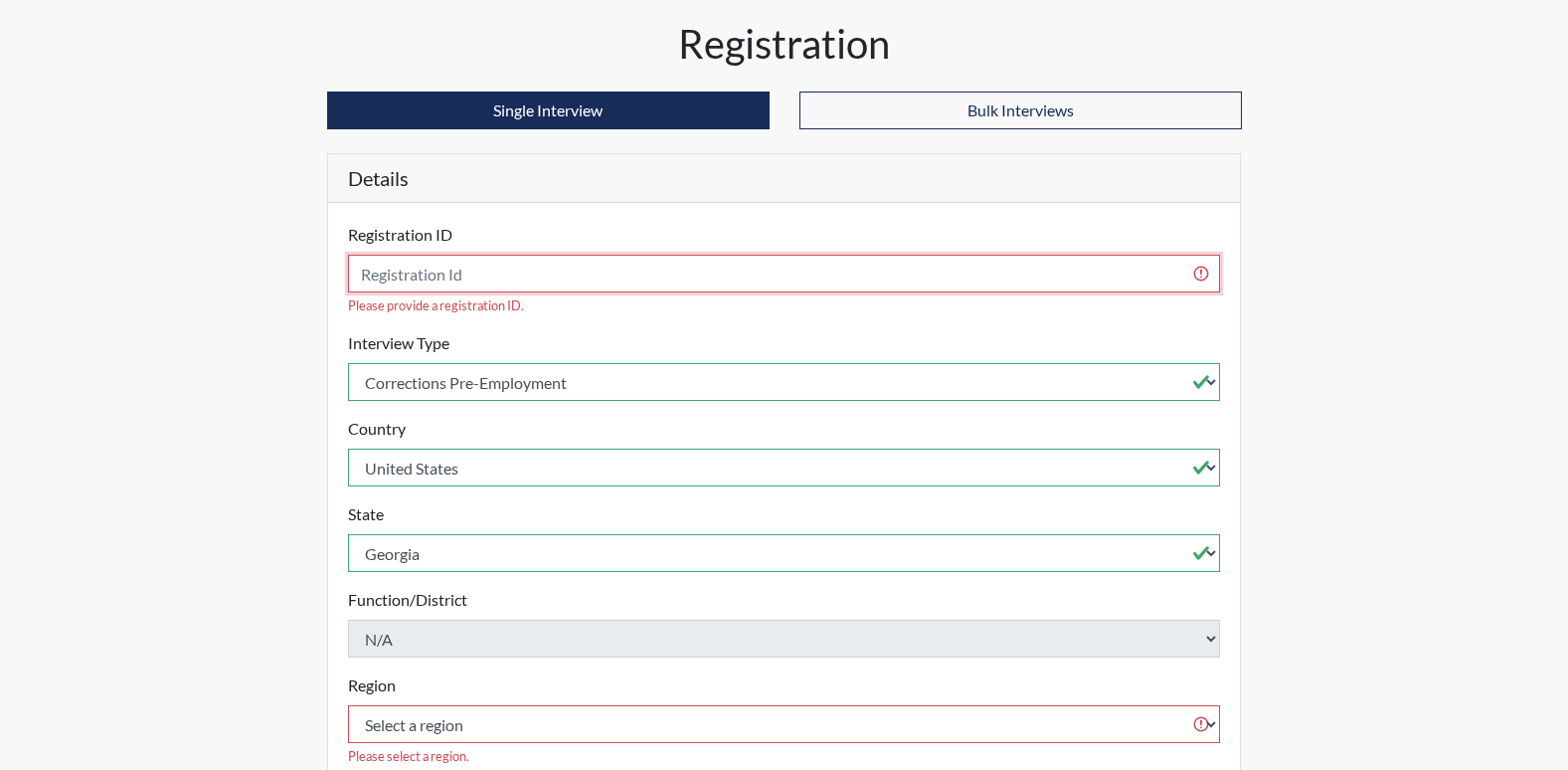 click at bounding box center [784, 274] 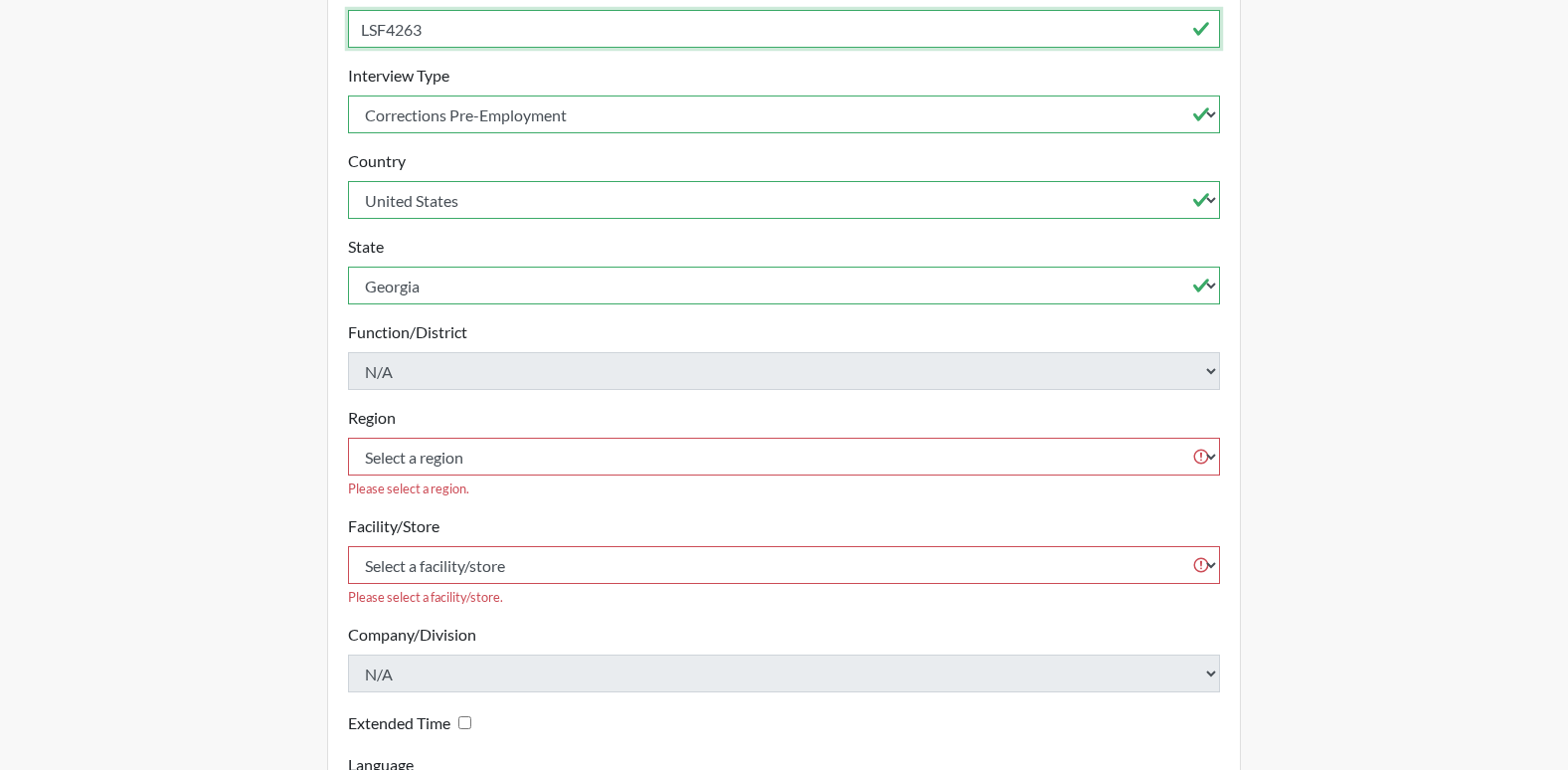 scroll, scrollTop: 435, scrollLeft: 0, axis: vertical 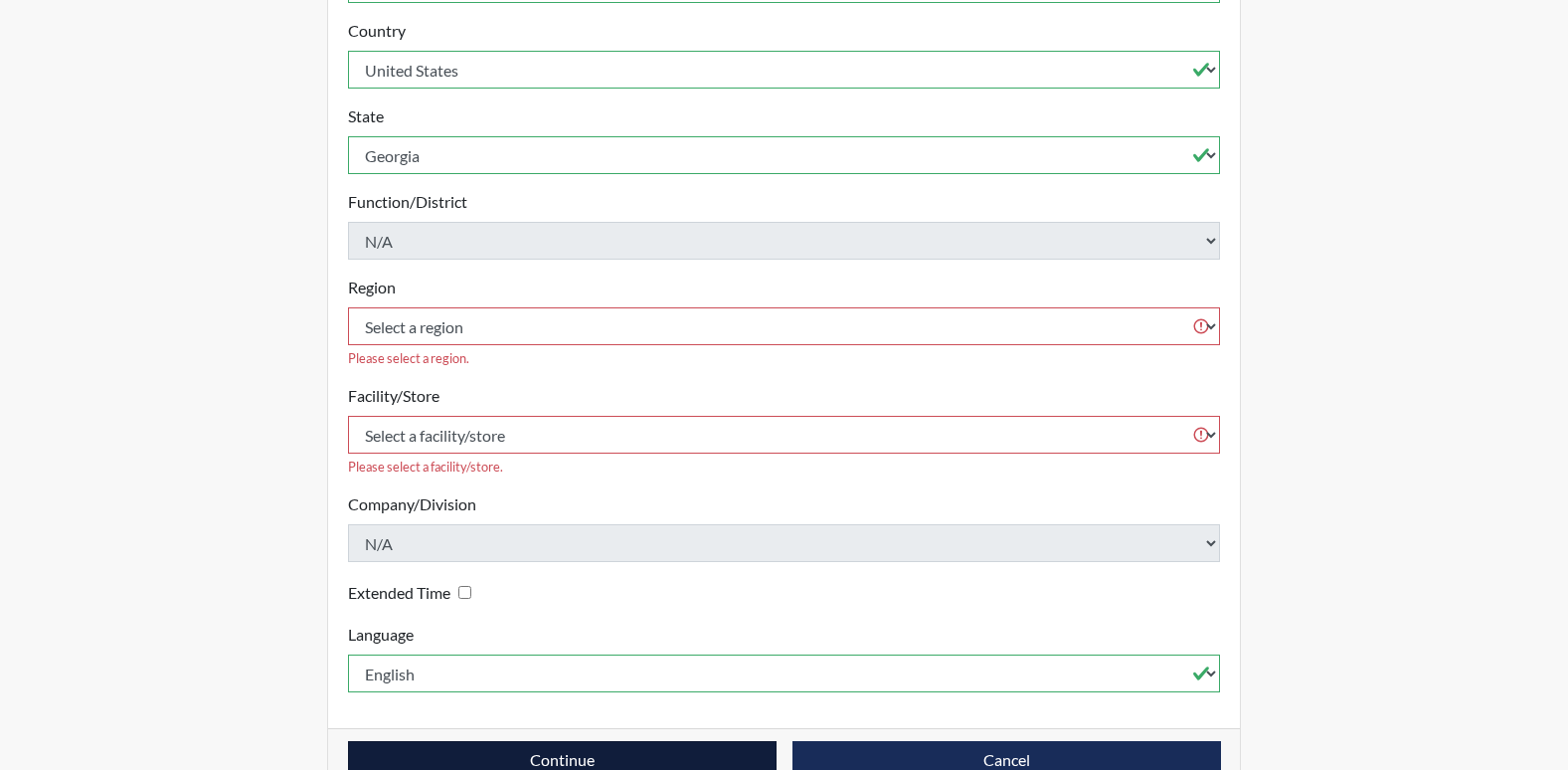 type on "LSF4263" 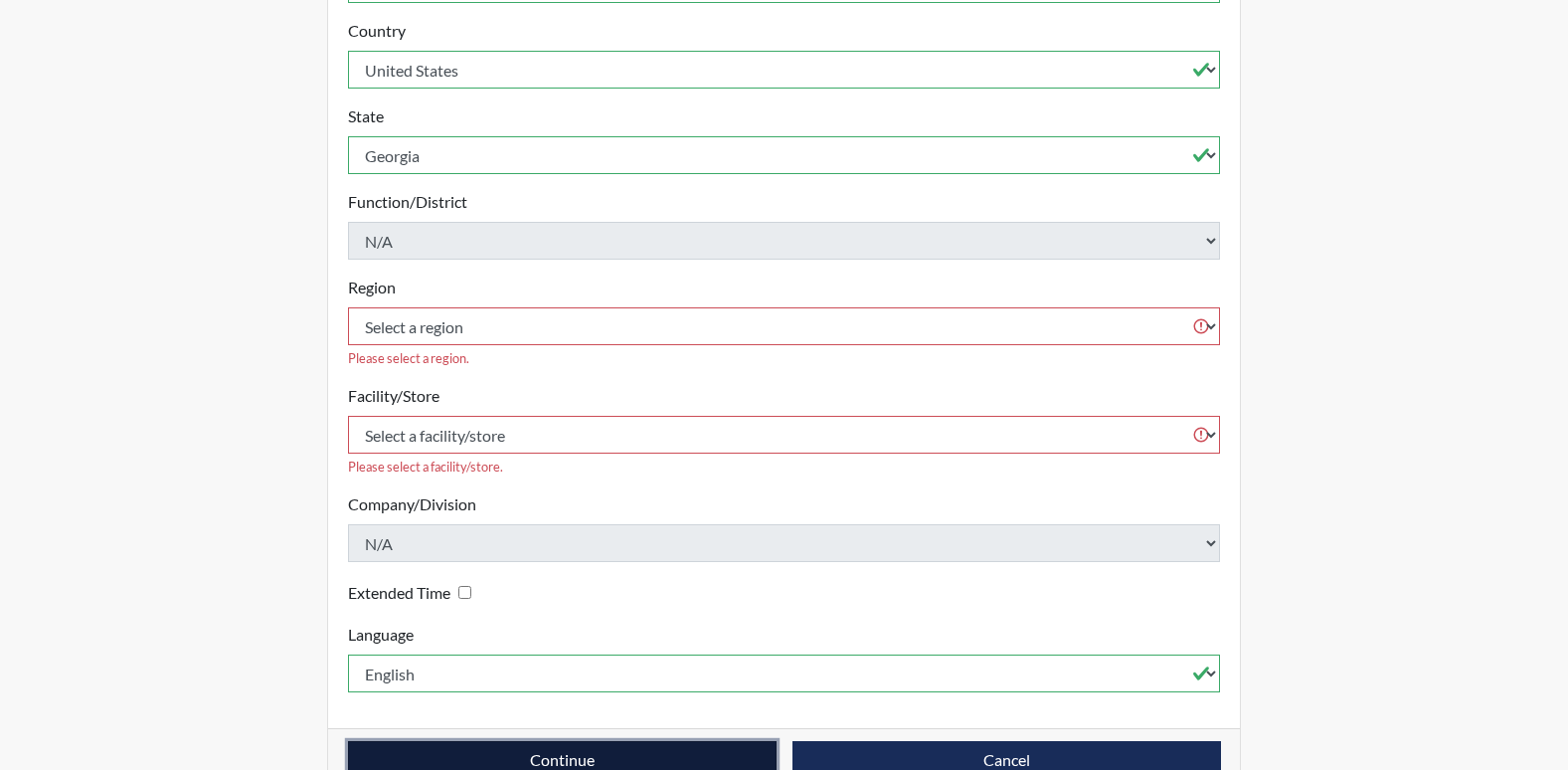 click on "Reports Create Help Center × Verensics Best Practices How to successfully use the Verensics platform. How to Start Interviewing This video instructs you how to start an interview, whether remotely or at your facility. Creating an Investigation This video explains how to open investigations and add interviews to an investigation. How to Edit Your Organization and Users This video instructs you how to edit your organization's characteristics, including adding and editing your organization's users. Dashboard Overview This video instructs you in all of the functions and tools on the reports dashboard. Viewing Reports This video explains how to access/interpret/edit reports and describes all of the functionality and charts in the reports. User [EMAIL] Organization [ORGANIZATION] Sign Out Registration Single Interview Bulk Interviews Details Registration ID [REGISTRATION_ID] Please provide a registration ID. Interview Type Select an interview type Corrections Pre-Employment" at bounding box center [784, -50] 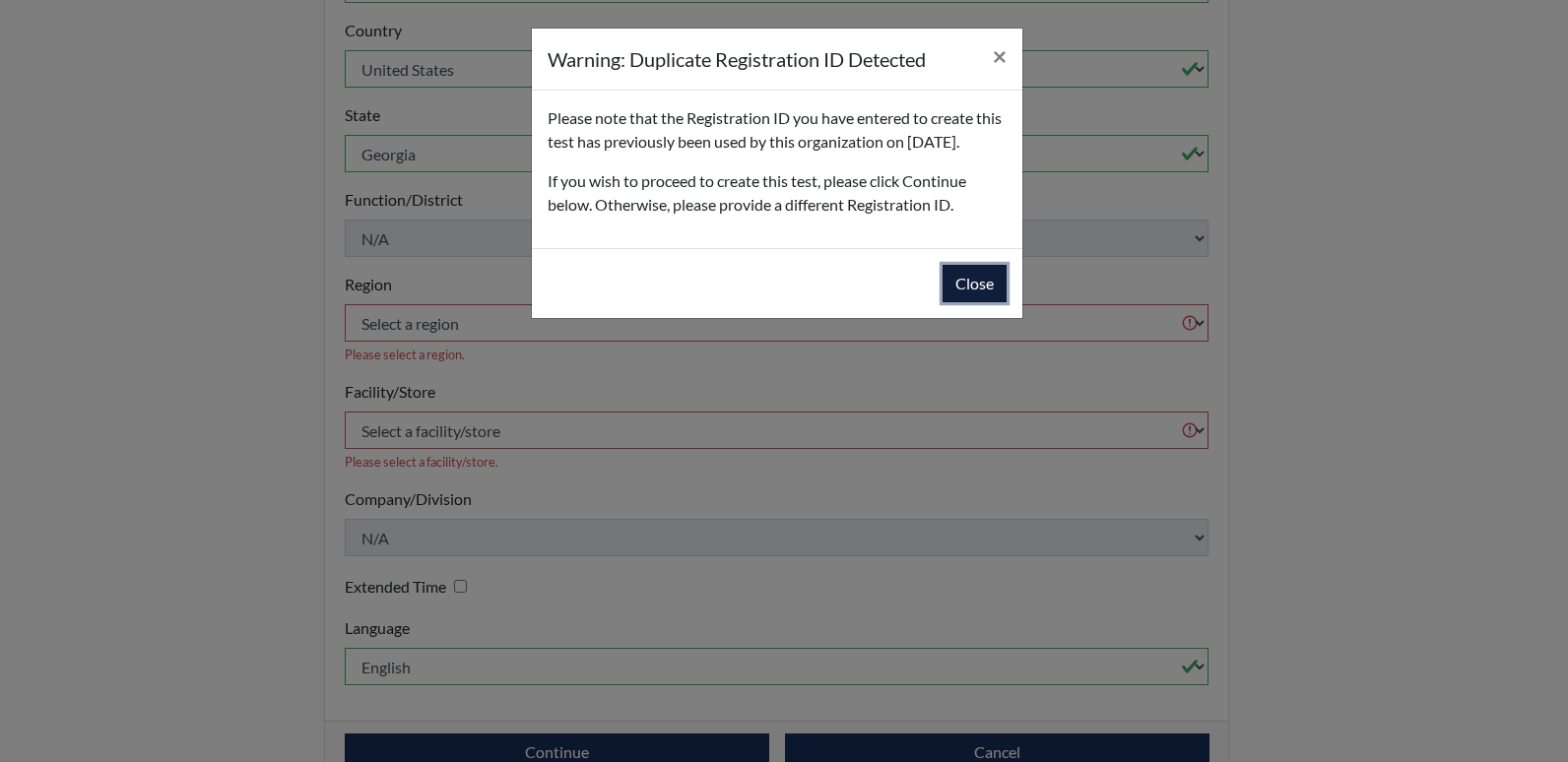 drag, startPoint x: 978, startPoint y: 300, endPoint x: 979, endPoint y: 280, distance: 20.024984 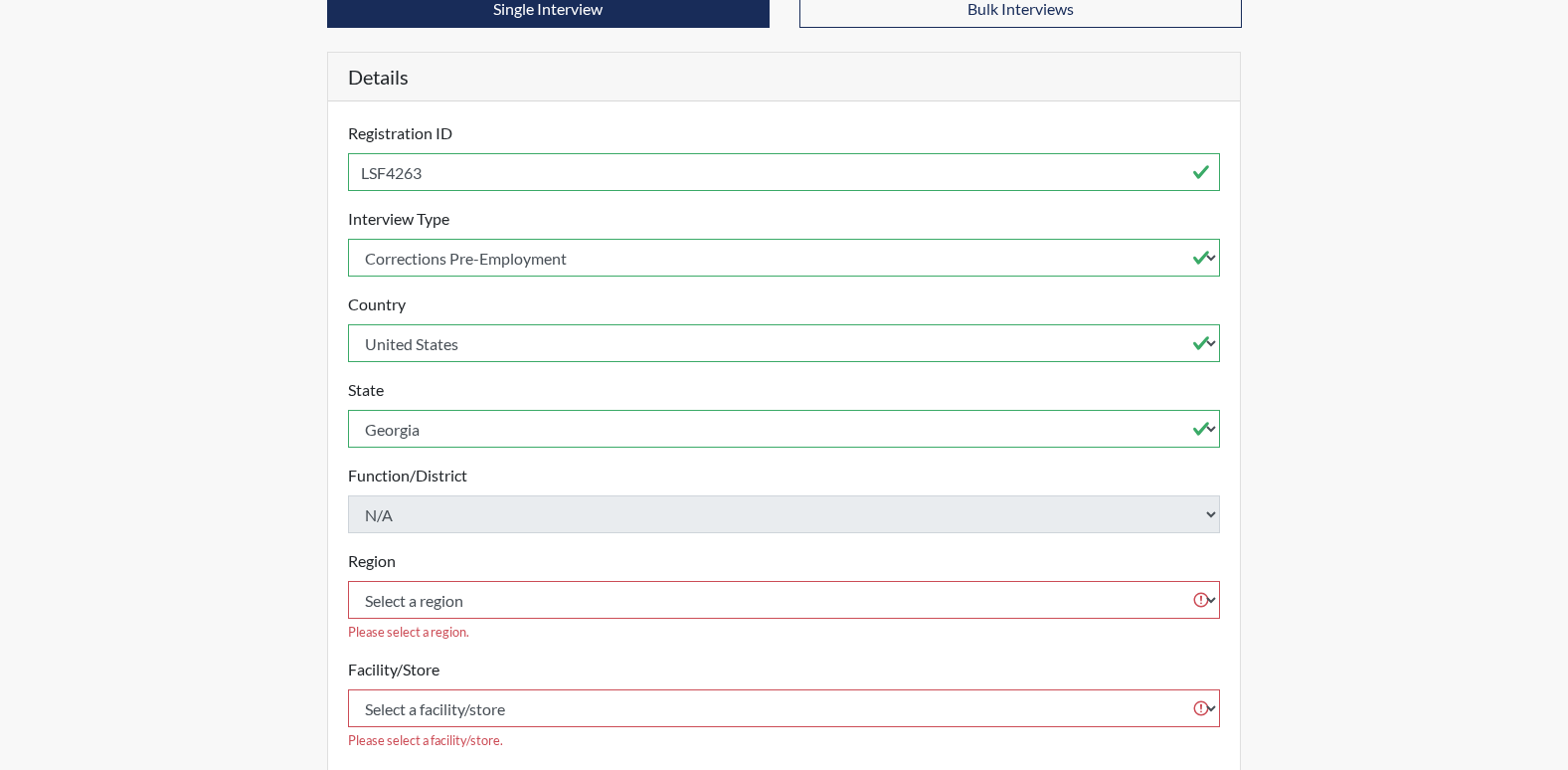 scroll, scrollTop: 0, scrollLeft: 0, axis: both 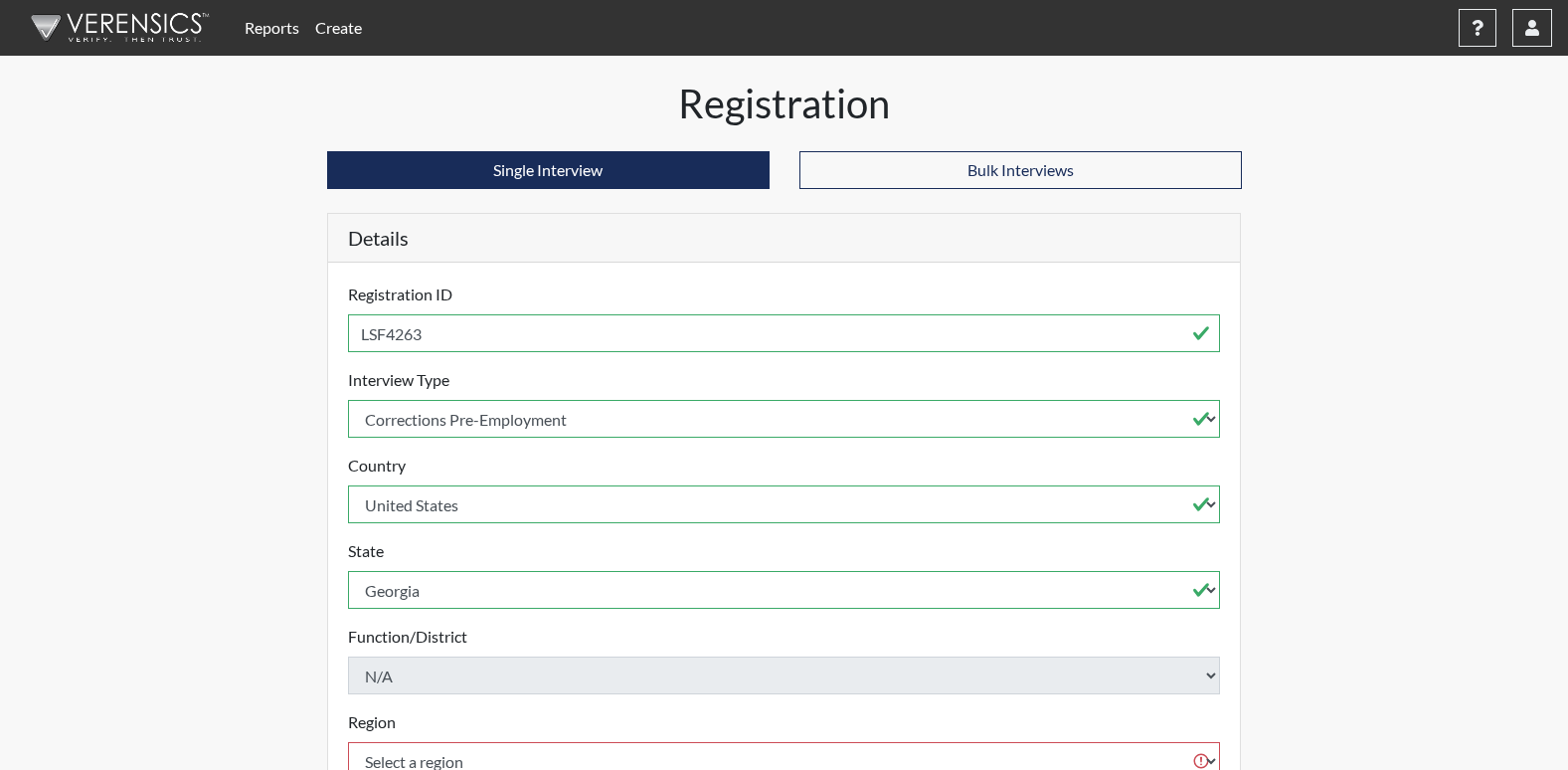 click on "Reports" at bounding box center (271, 28) 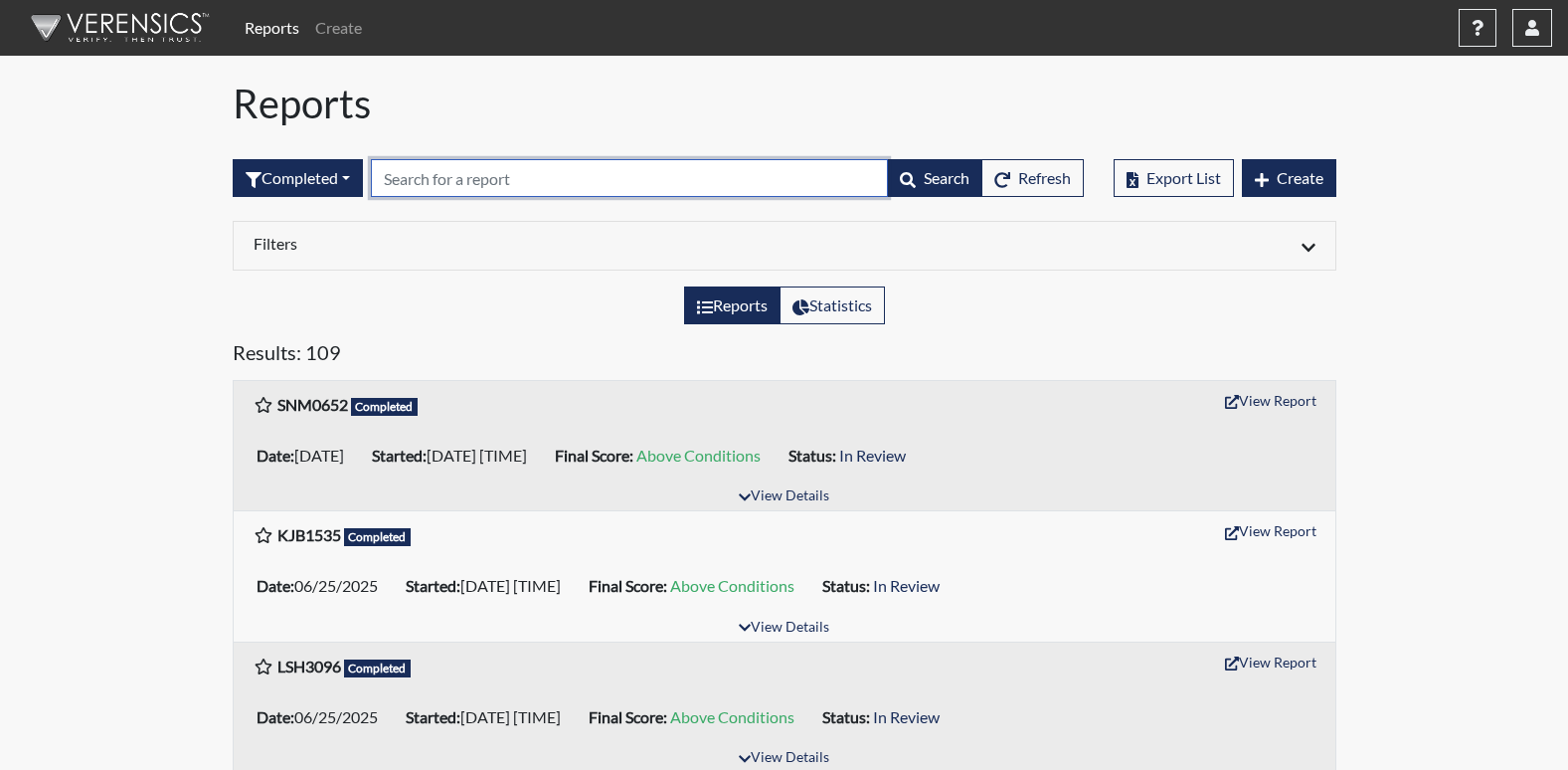click at bounding box center (629, 178) 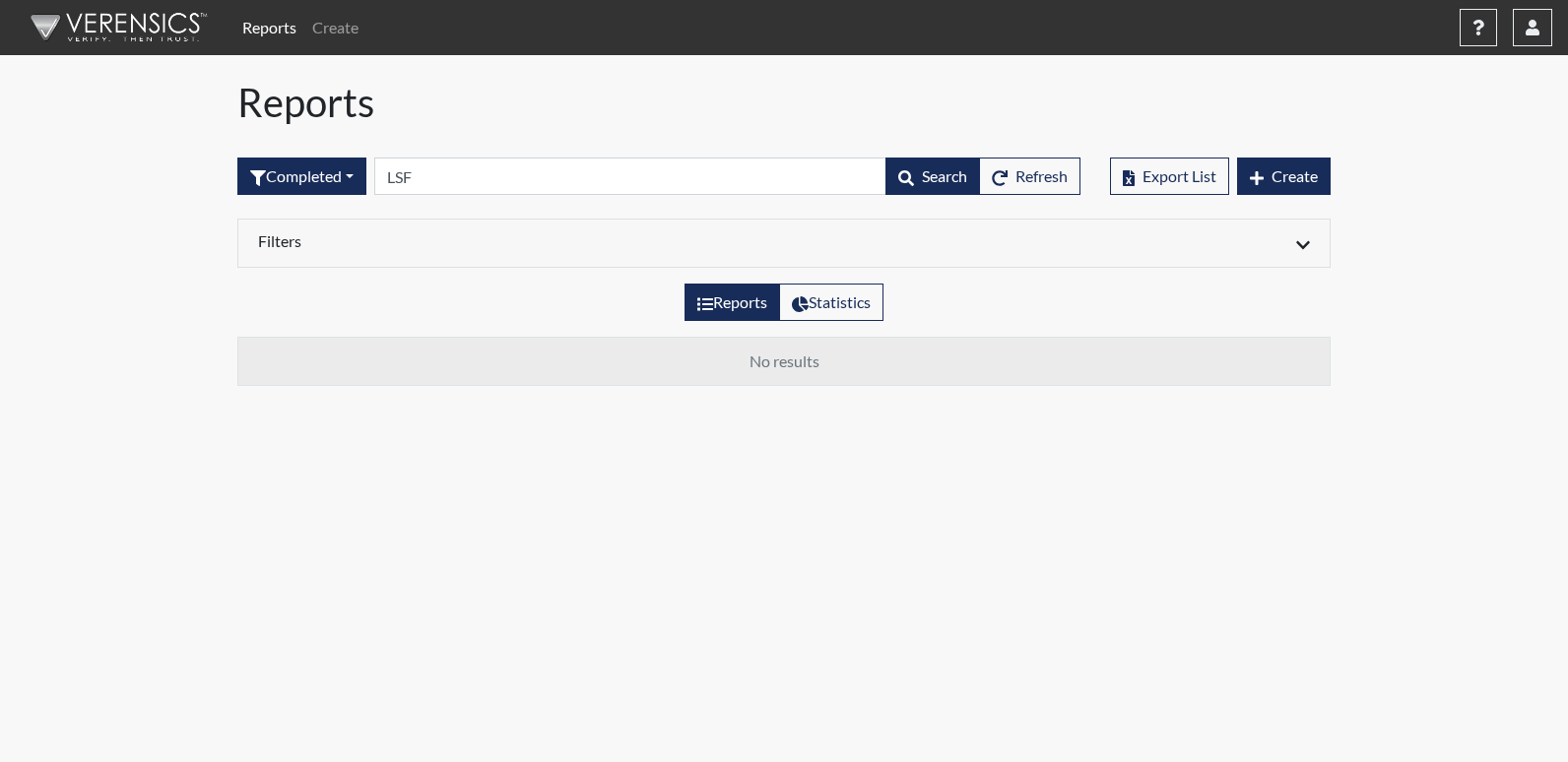 click on "Reports" at bounding box center (732, 302) 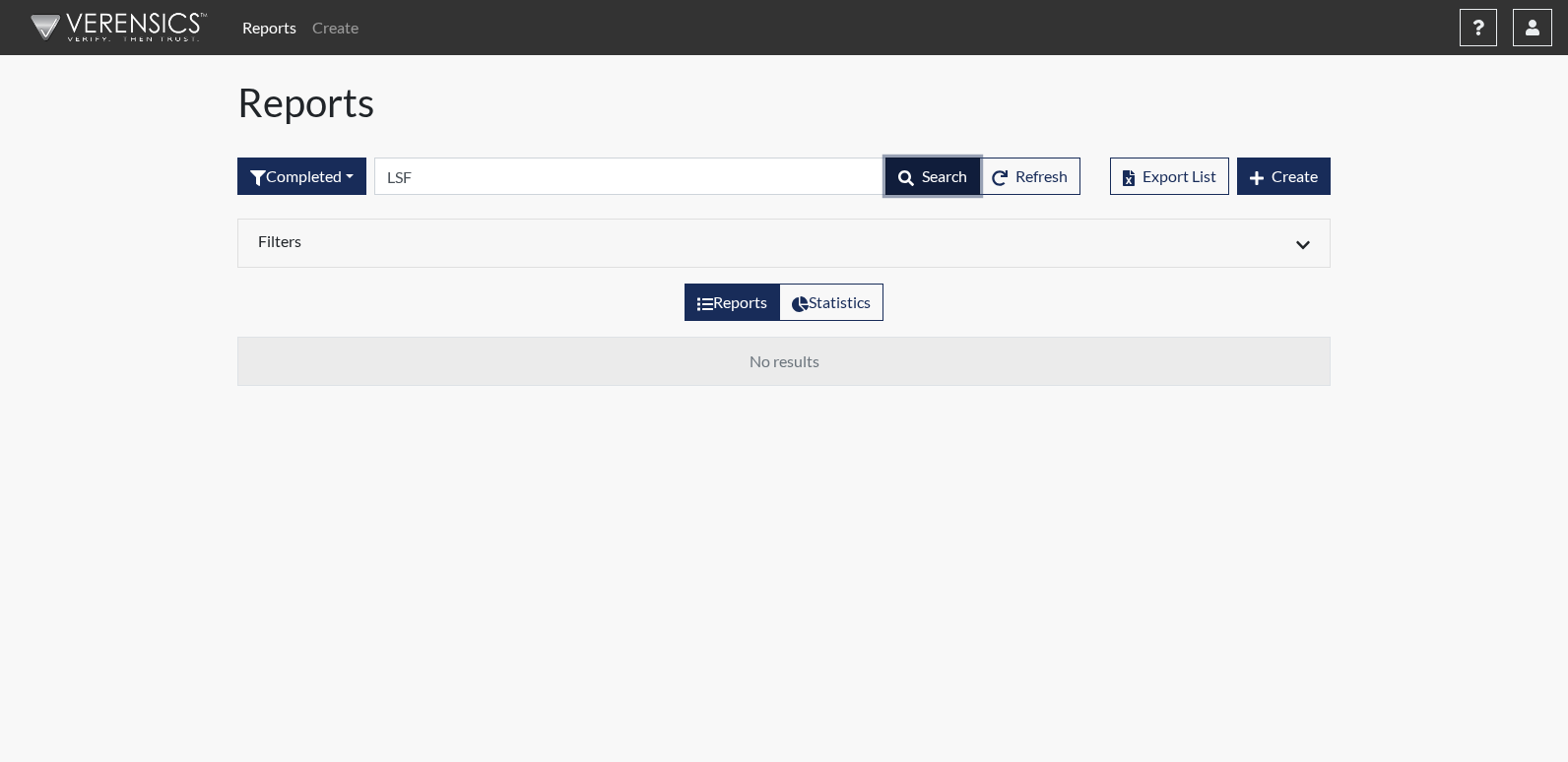 click on "Search" at bounding box center [945, 175] 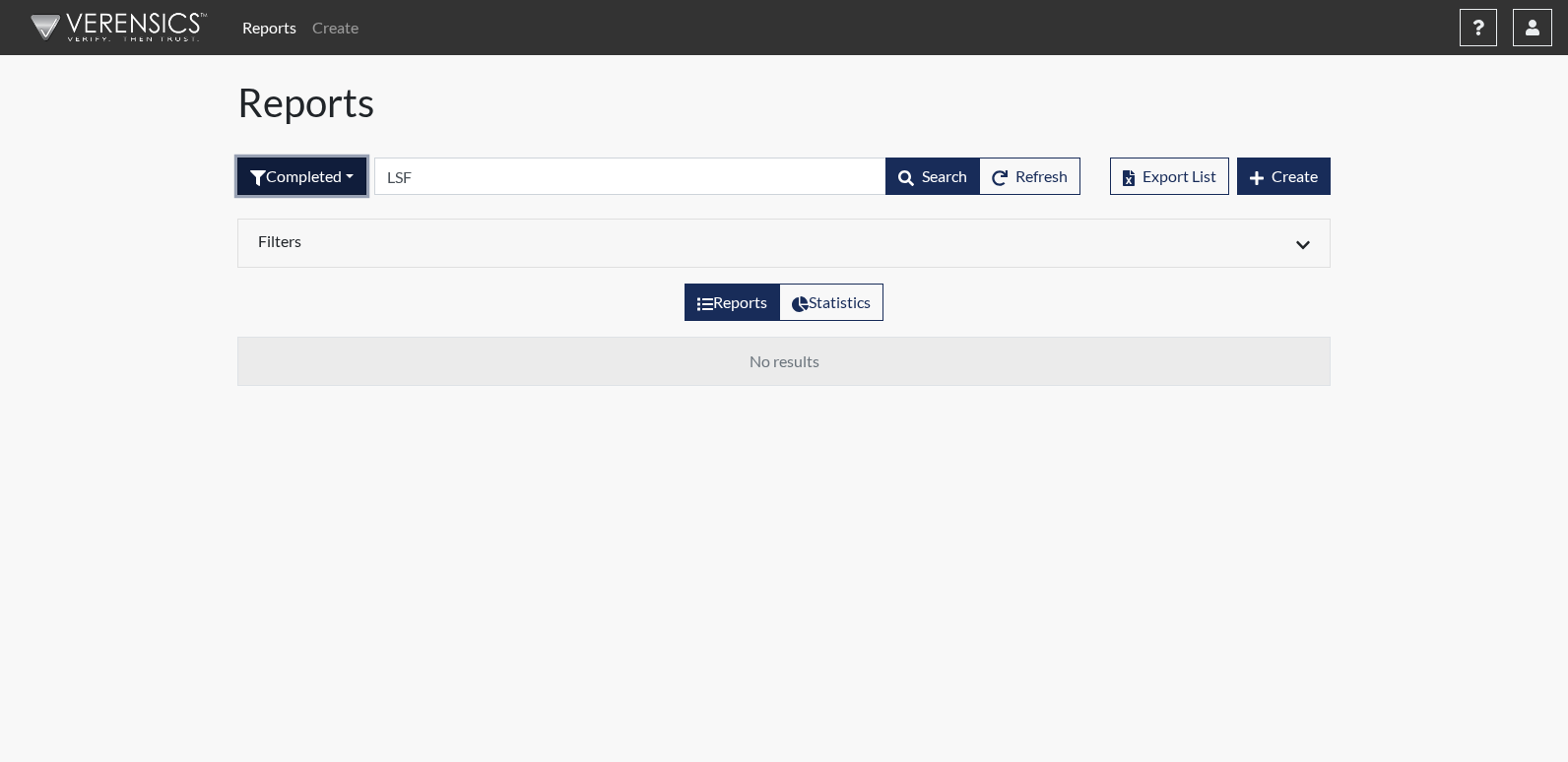 click on "Completed" at bounding box center [301, 176] 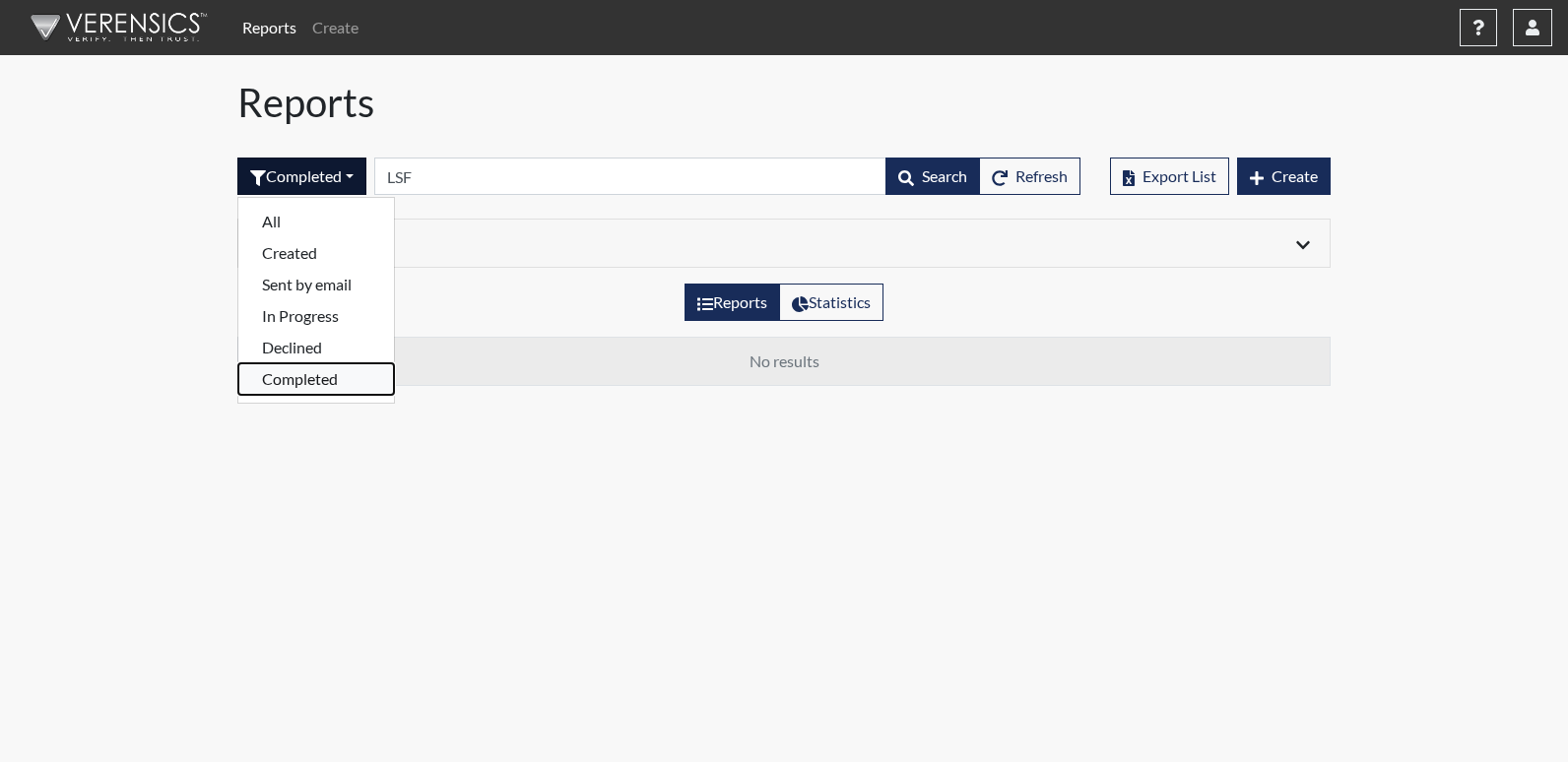 click on "Completed" at bounding box center (316, 379) 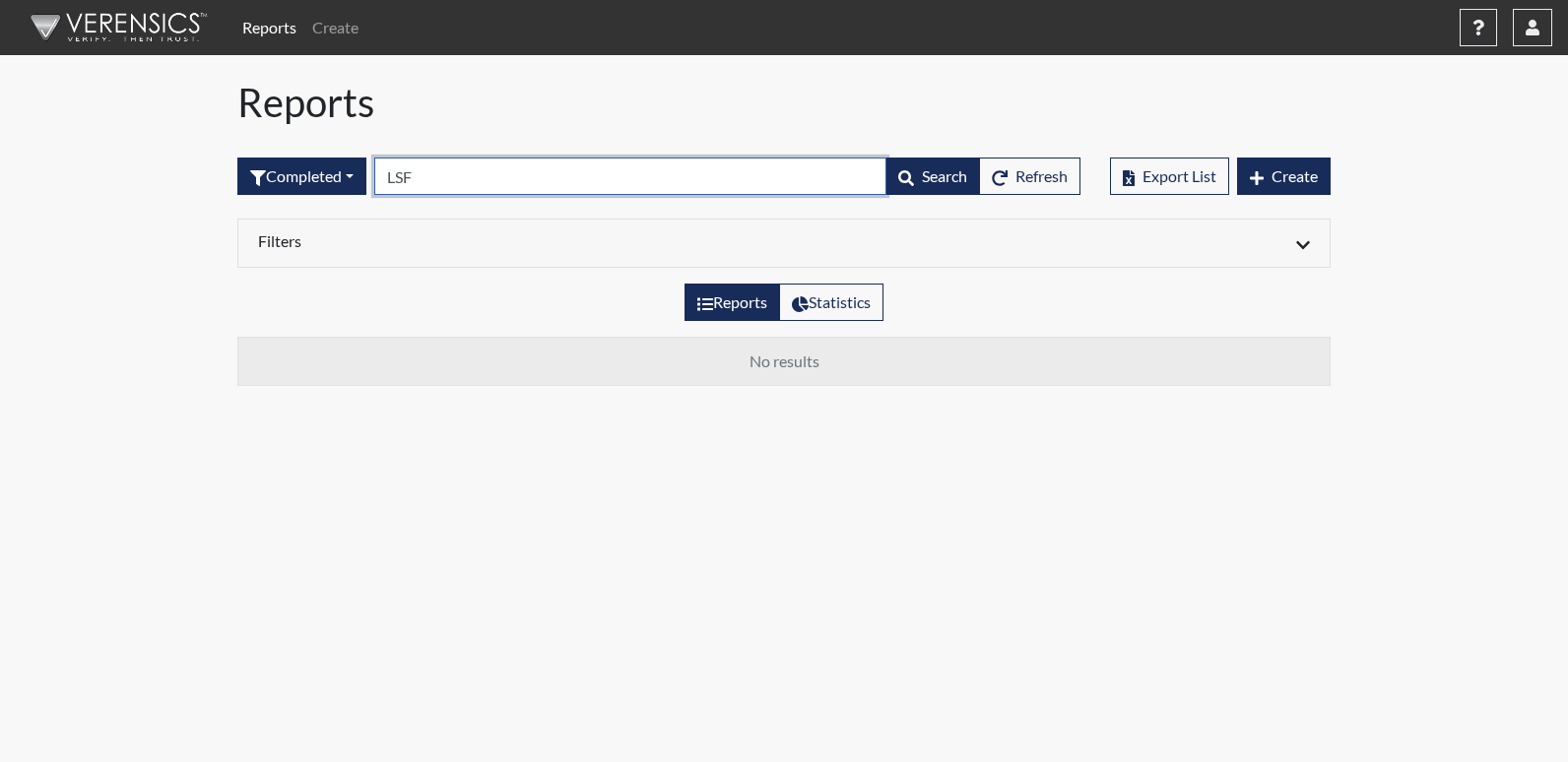 click on "LSF" at bounding box center (630, 176) 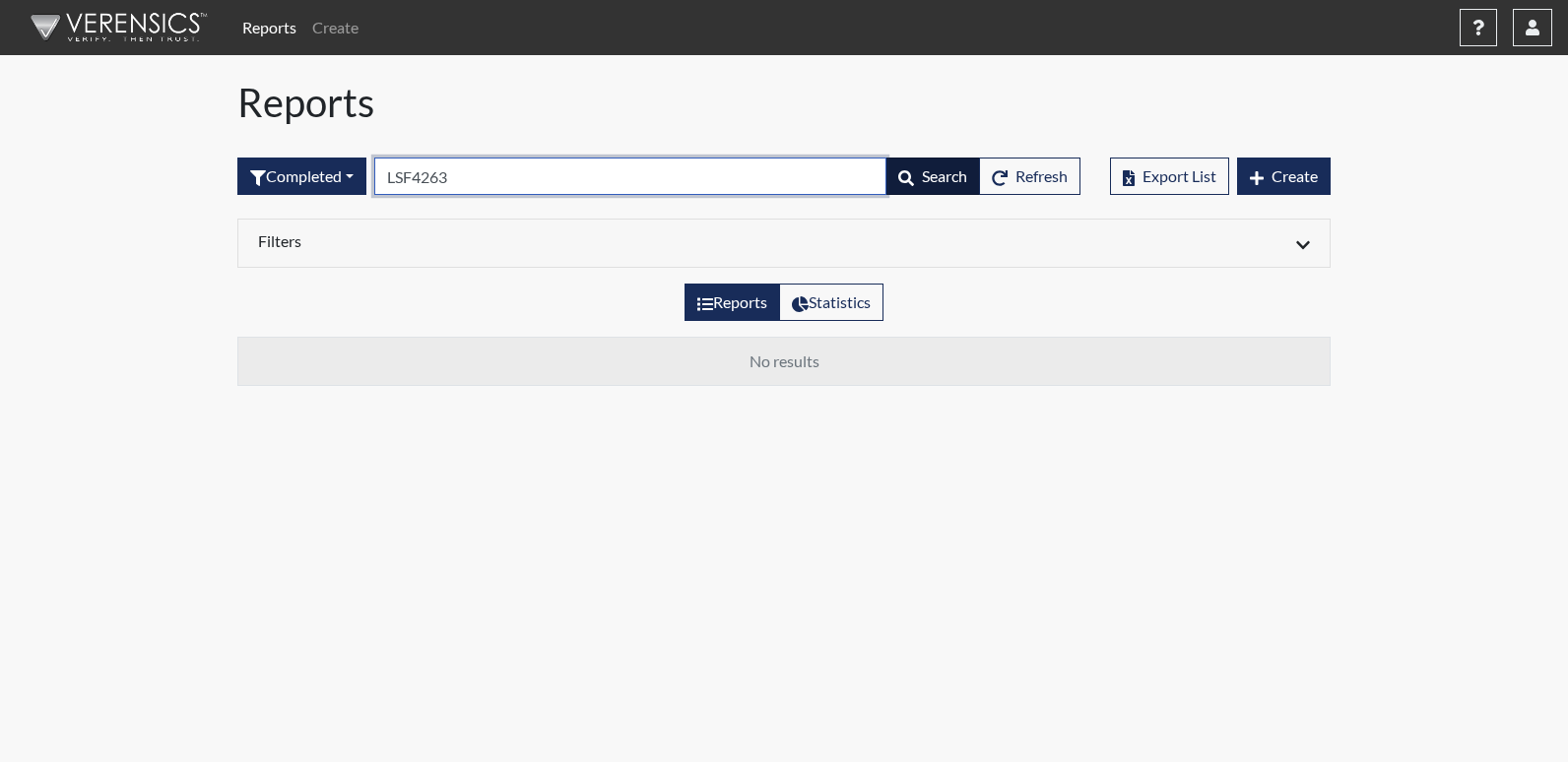 type on "LSF4263" 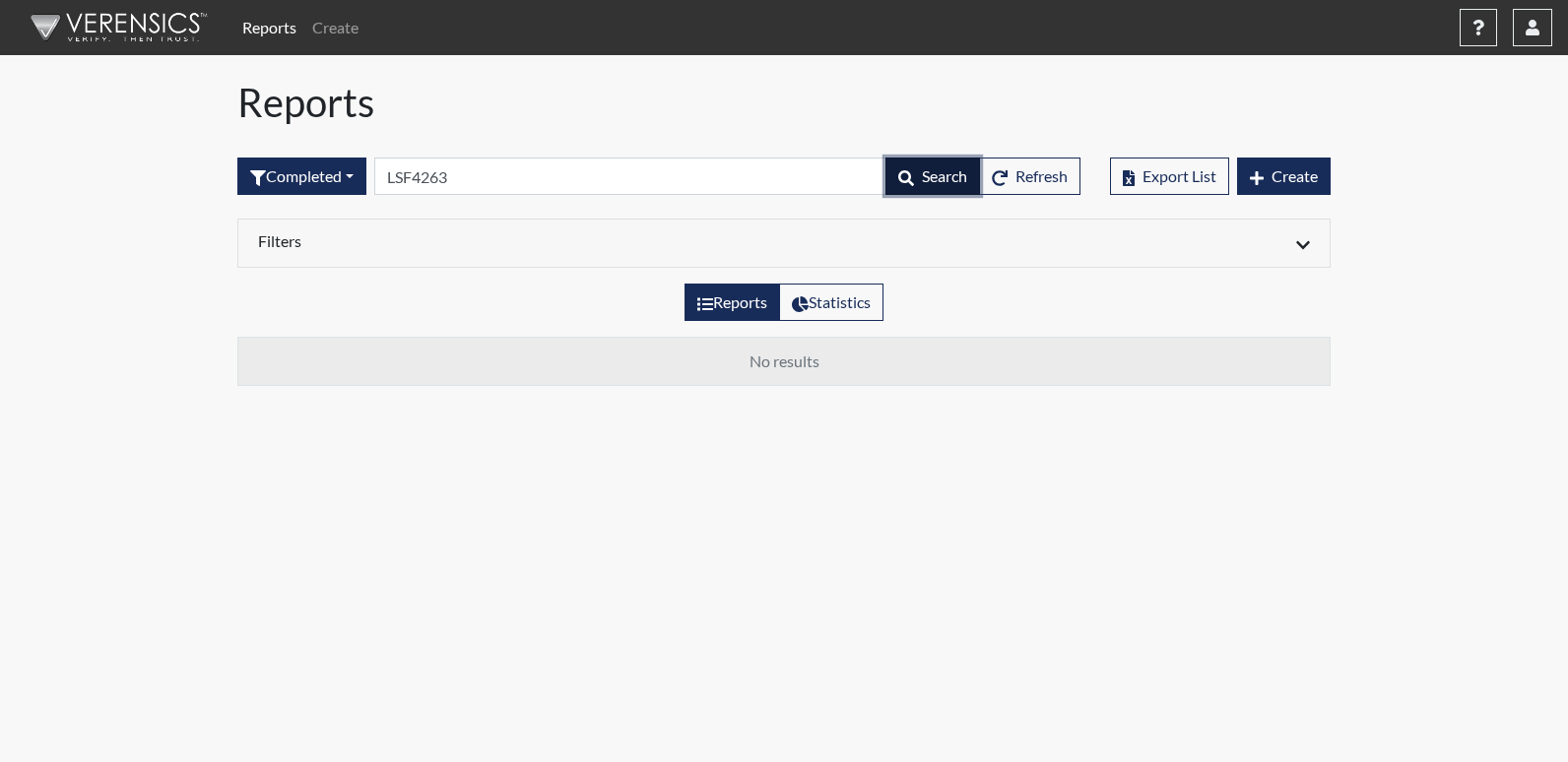 click on "Search" at bounding box center [933, 176] 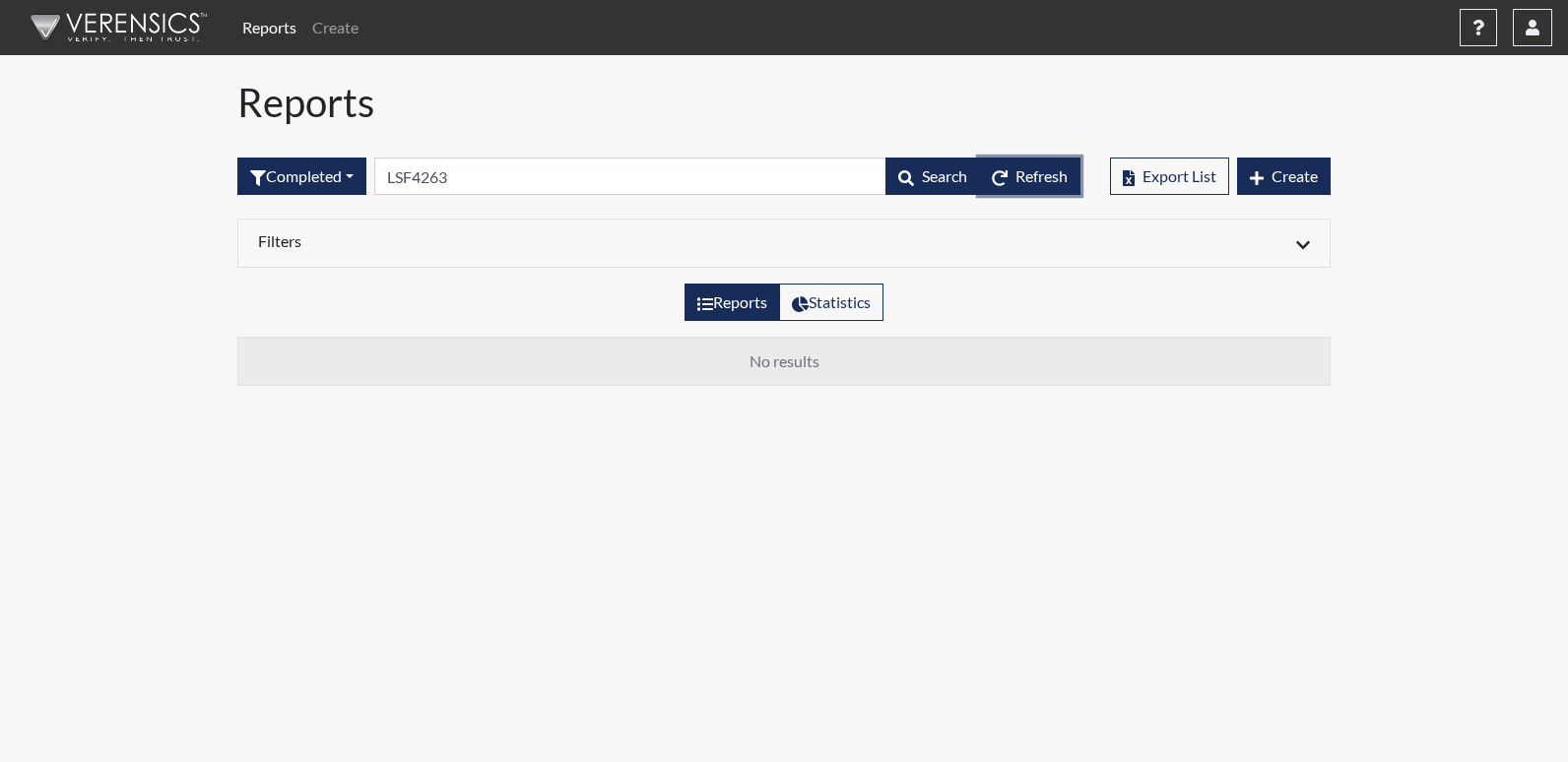click on "Refresh" at bounding box center [1041, 175] 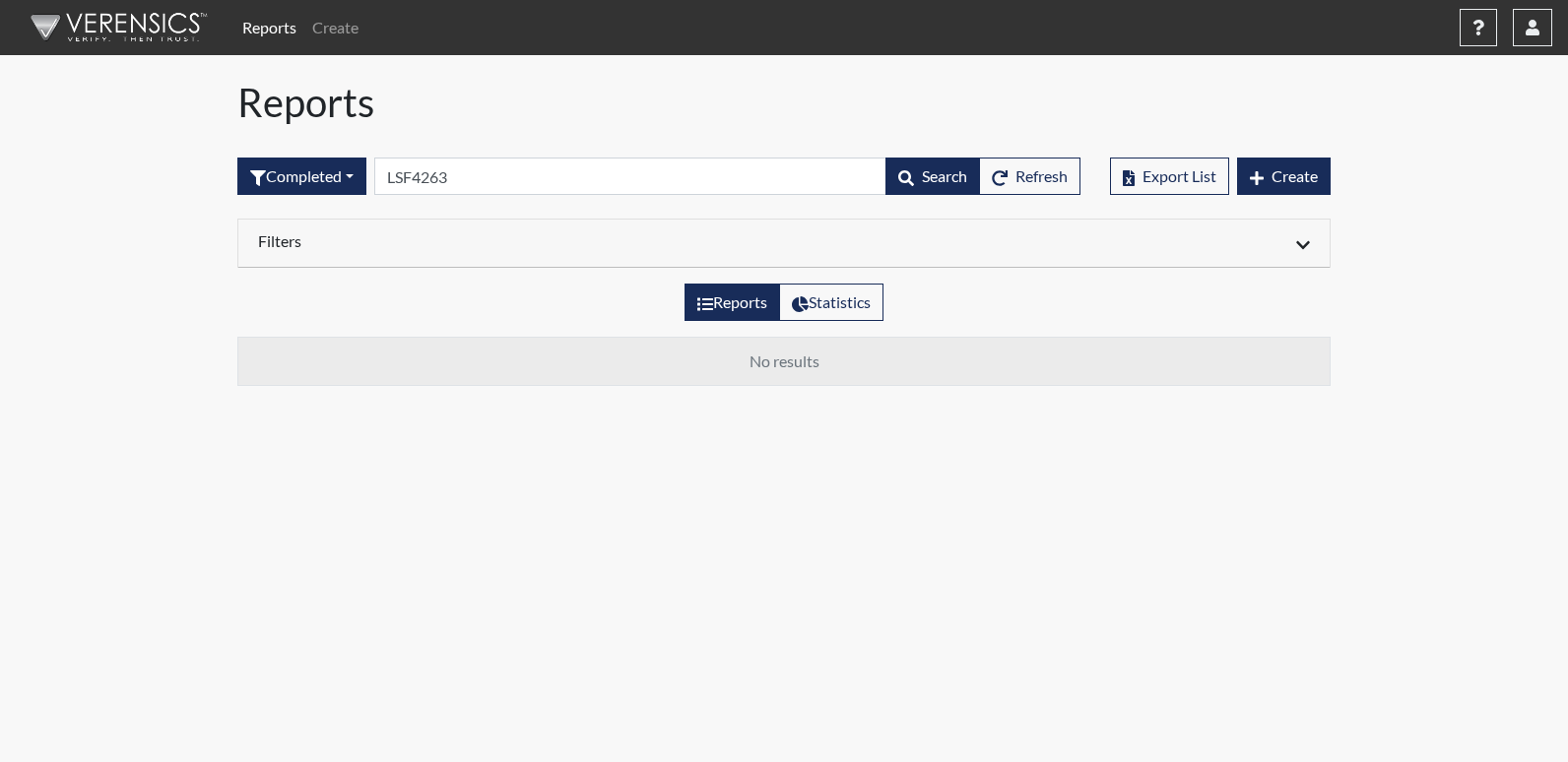 click on "Filters" at bounding box center [513, 243] 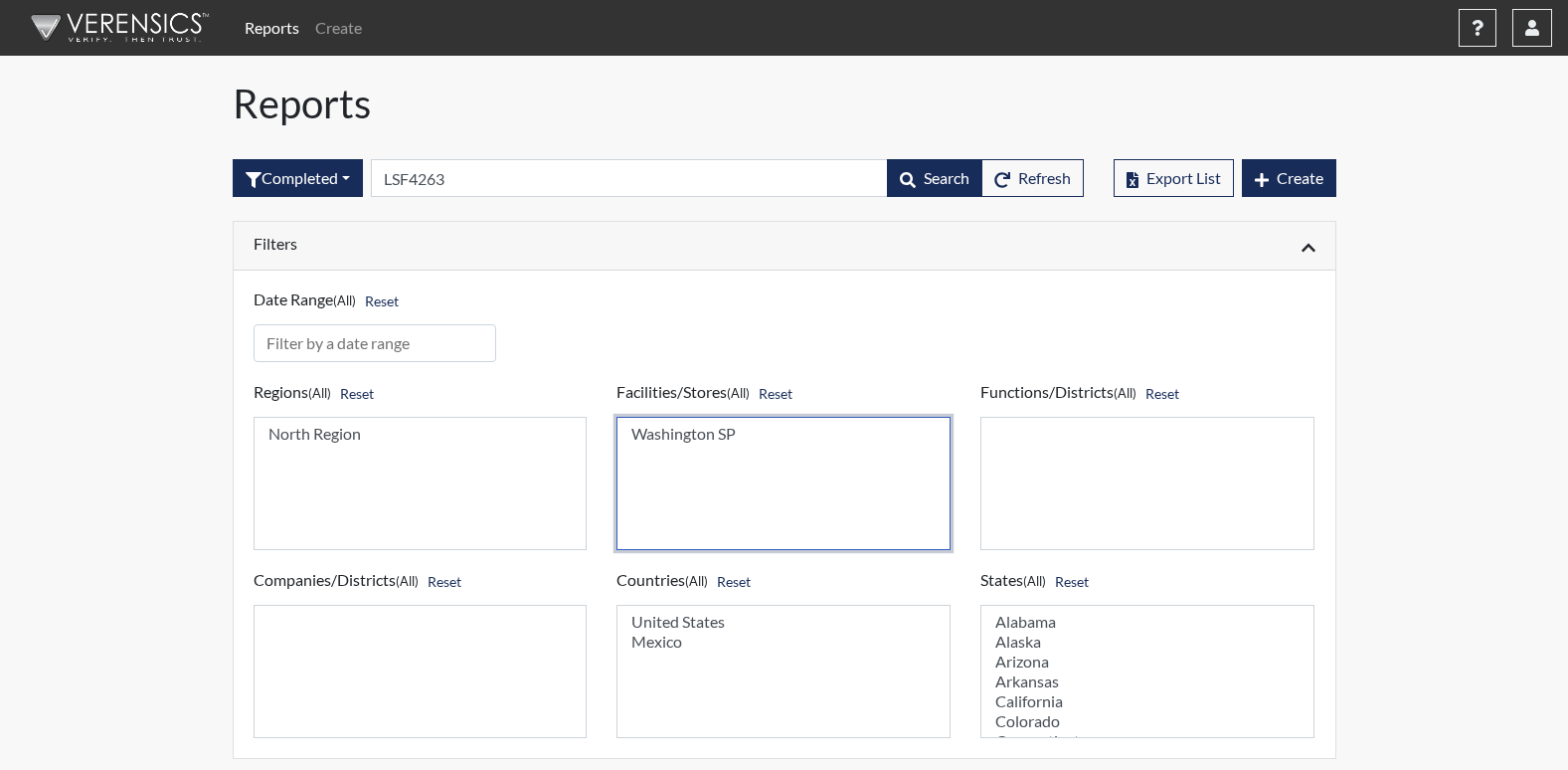 click on "Washington SP" at bounding box center (421, 434) 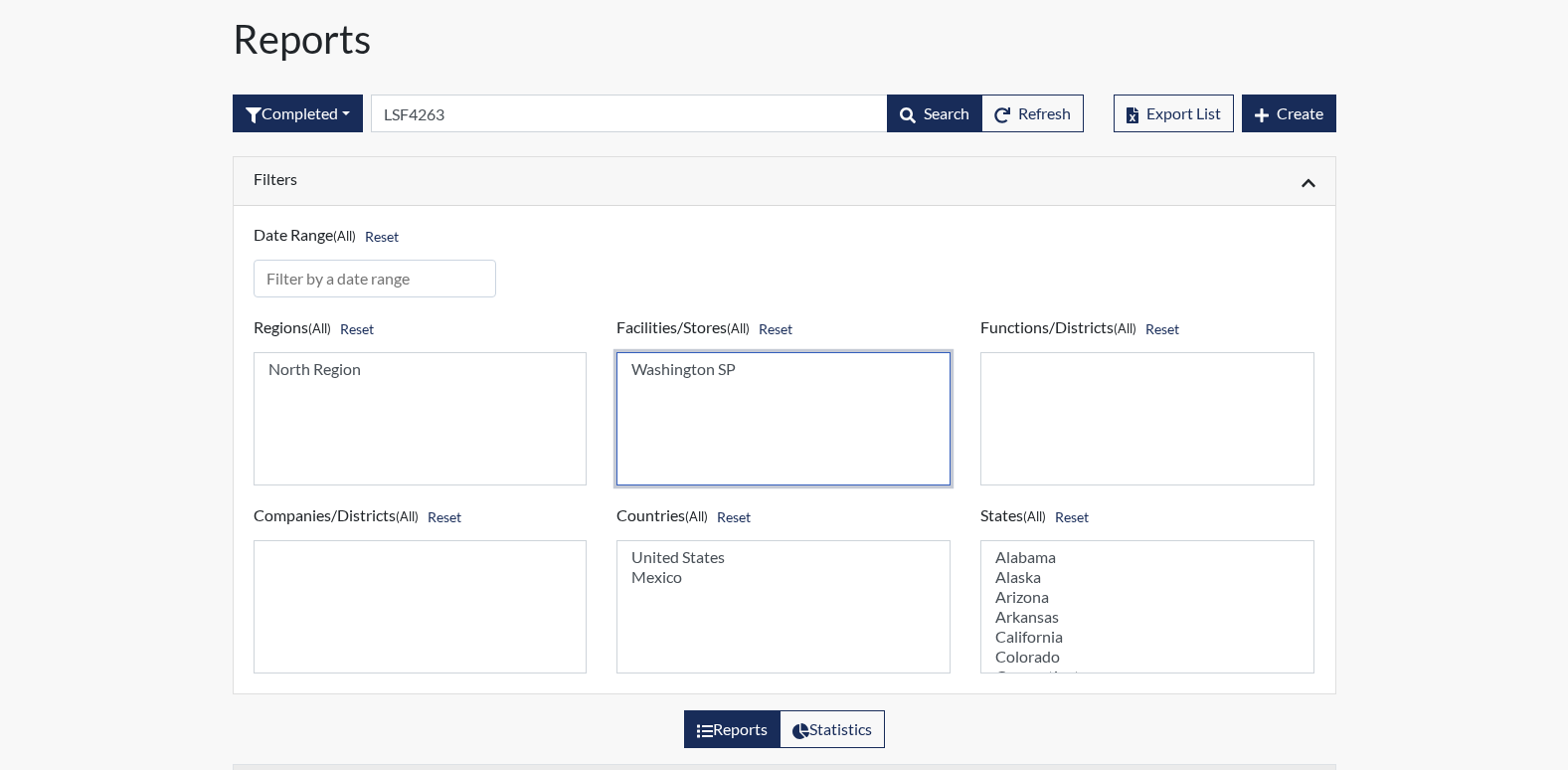 scroll, scrollTop: 124, scrollLeft: 0, axis: vertical 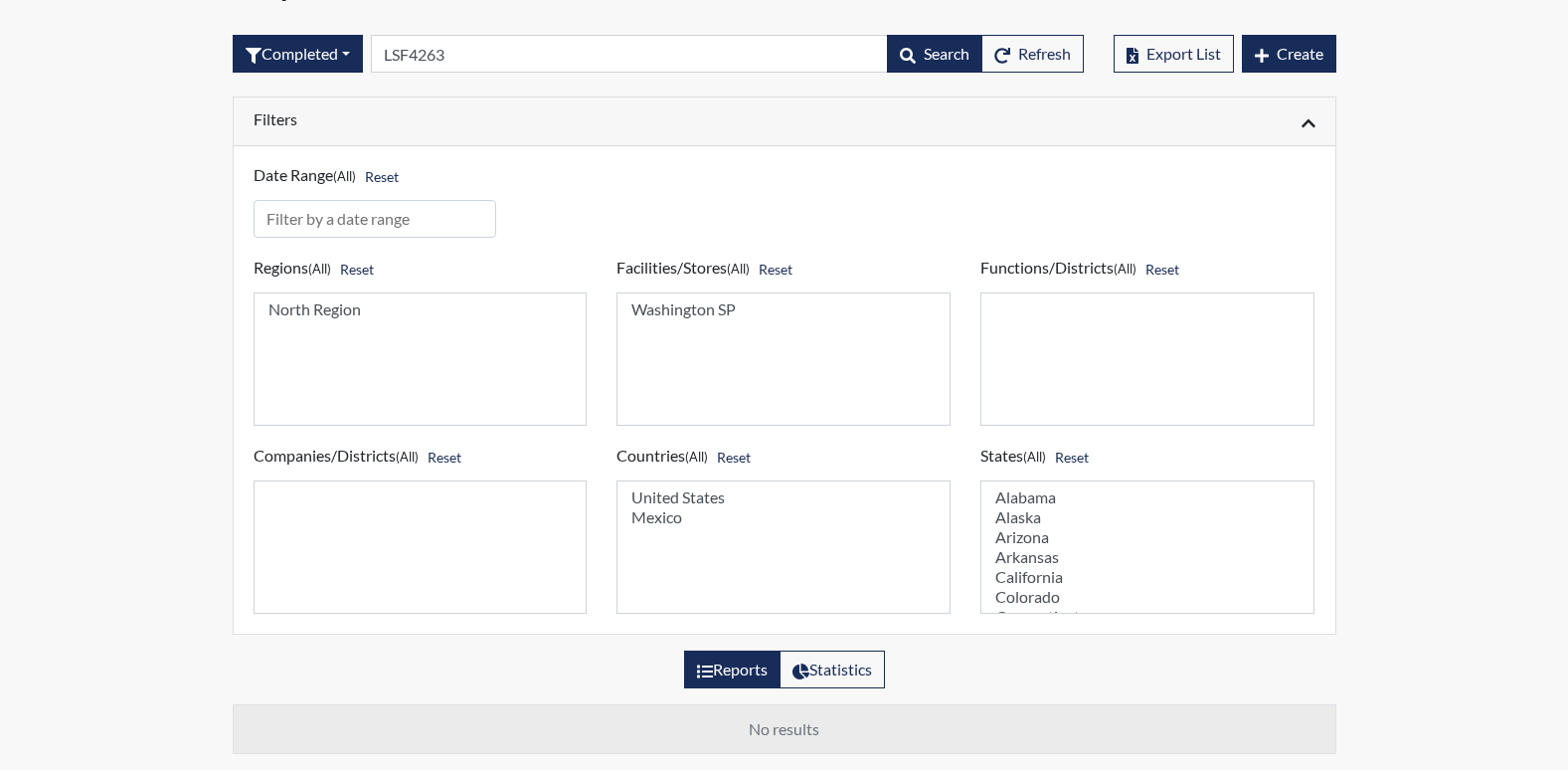 click on "Reports" at bounding box center [732, 670] 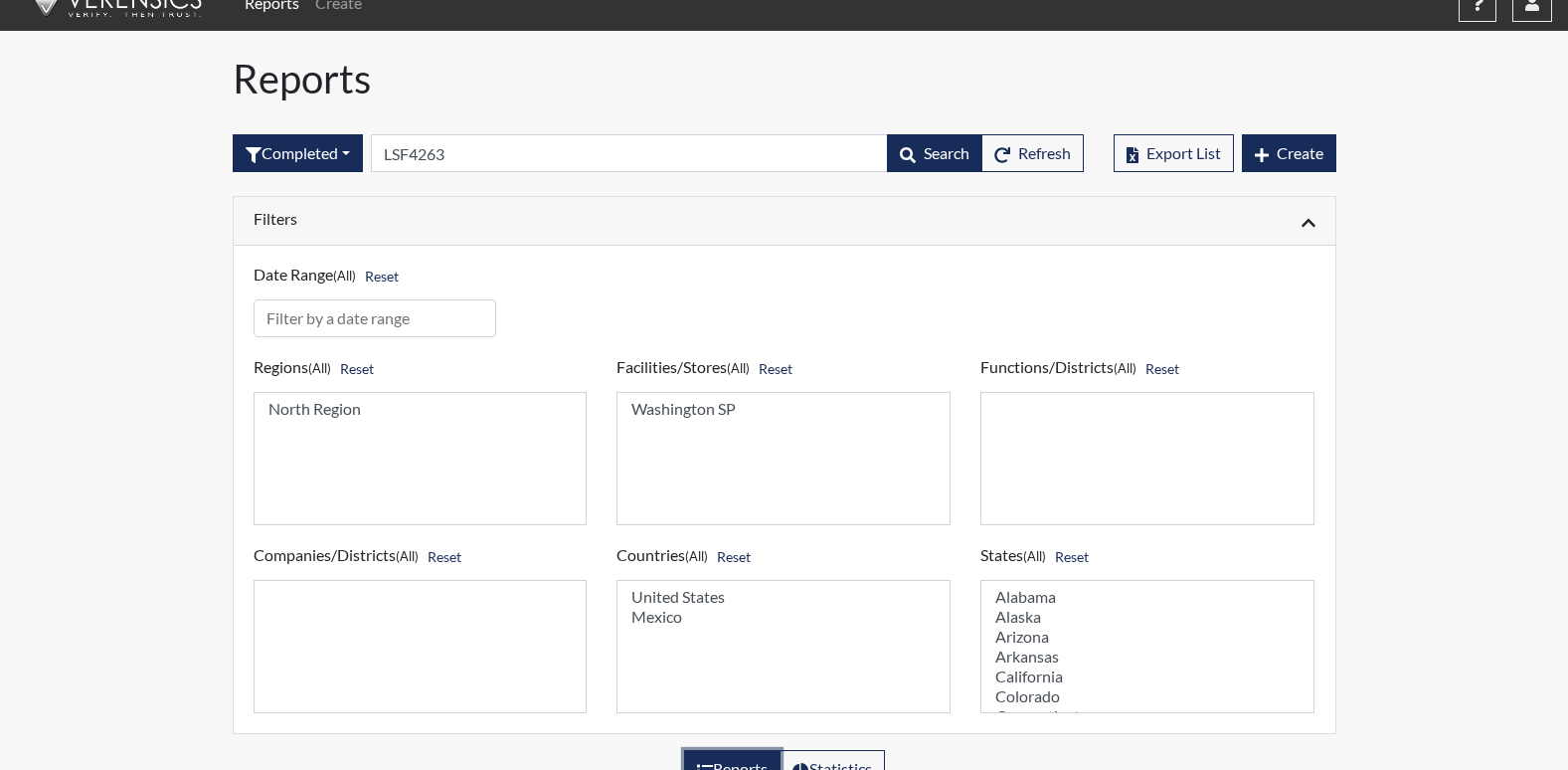 scroll, scrollTop: 0, scrollLeft: 0, axis: both 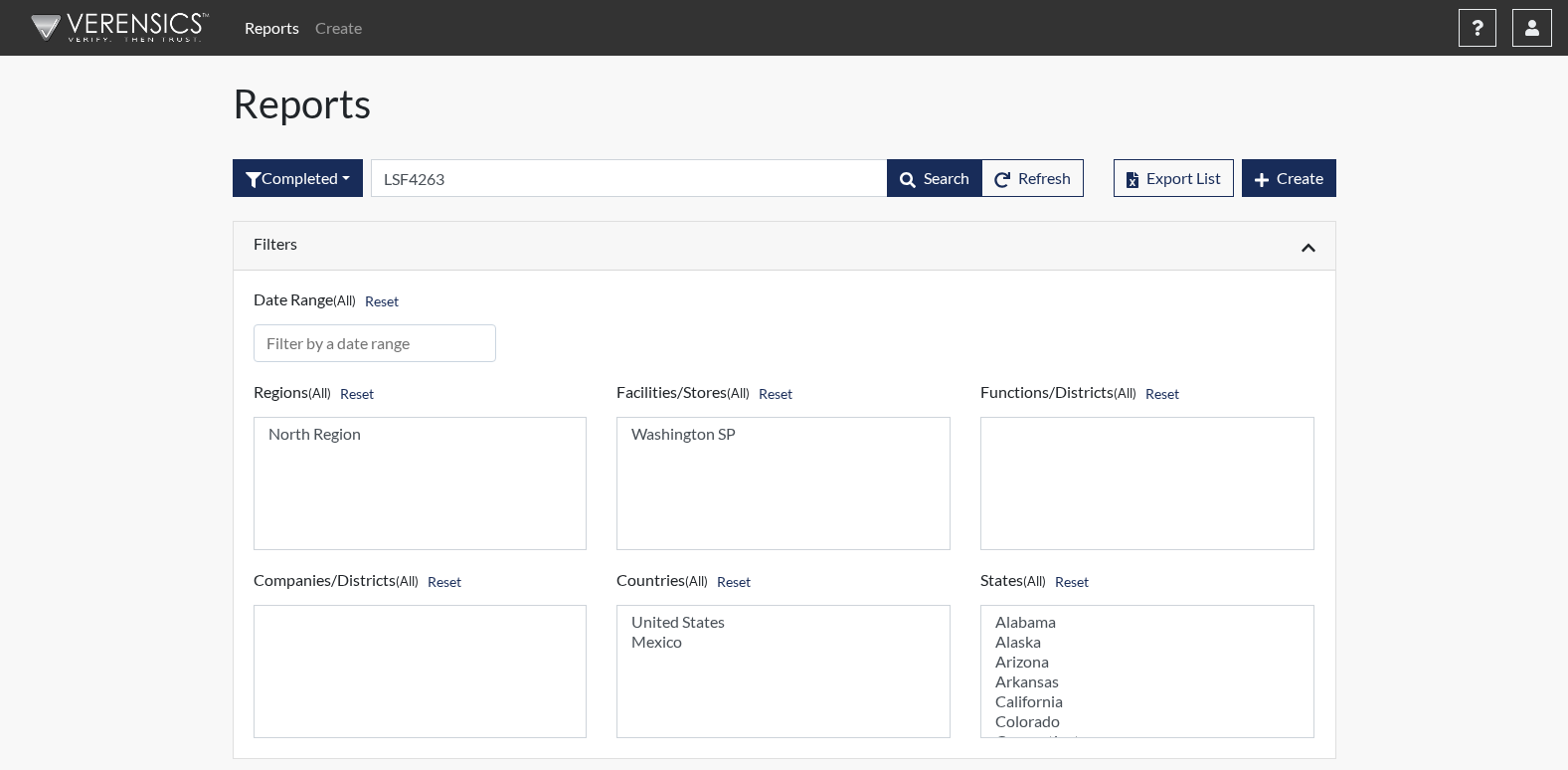 click on "Reports" at bounding box center [271, 28] 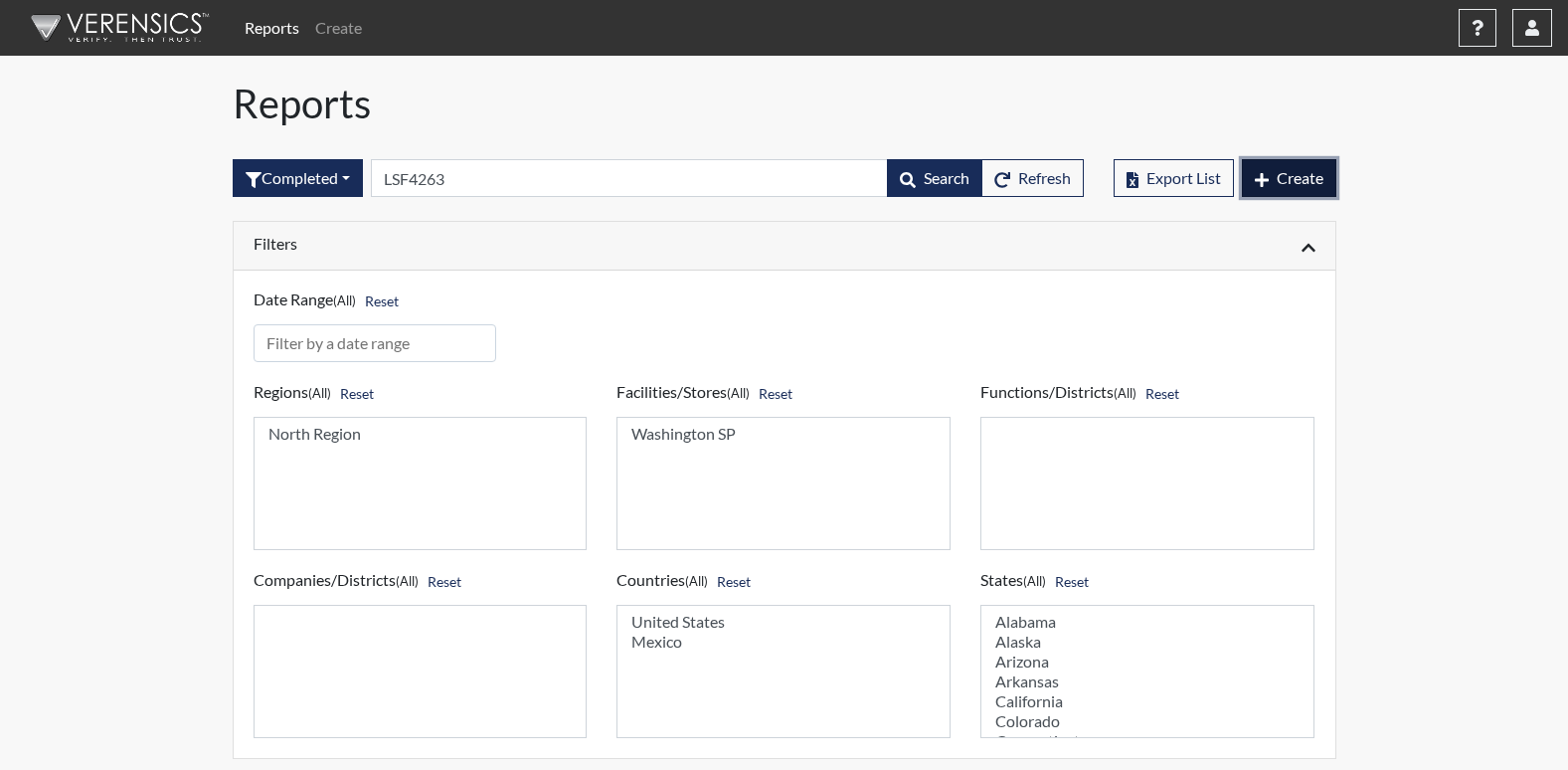 click on "Create" at bounding box center (1300, 177) 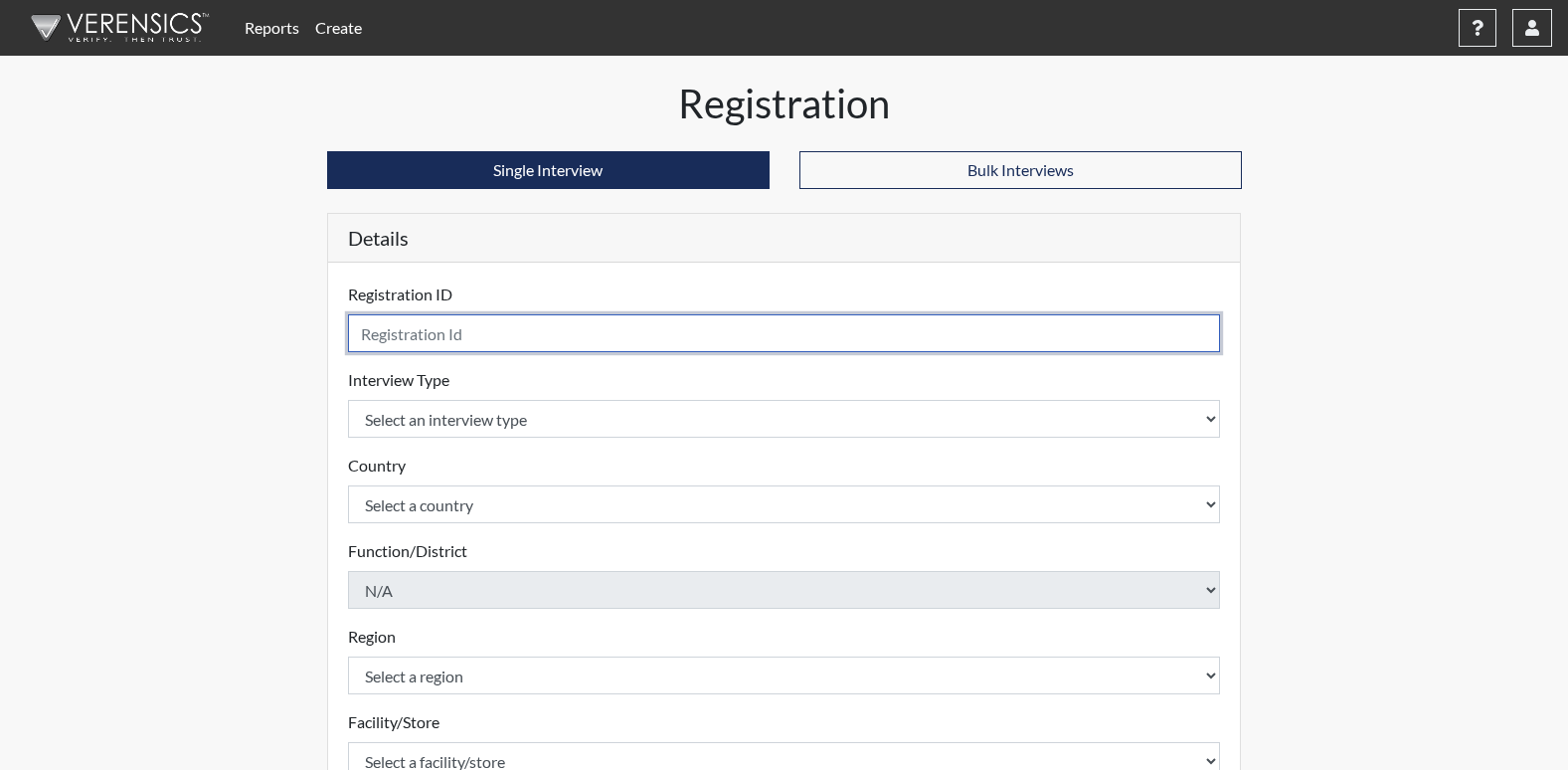 click at bounding box center [784, 333] 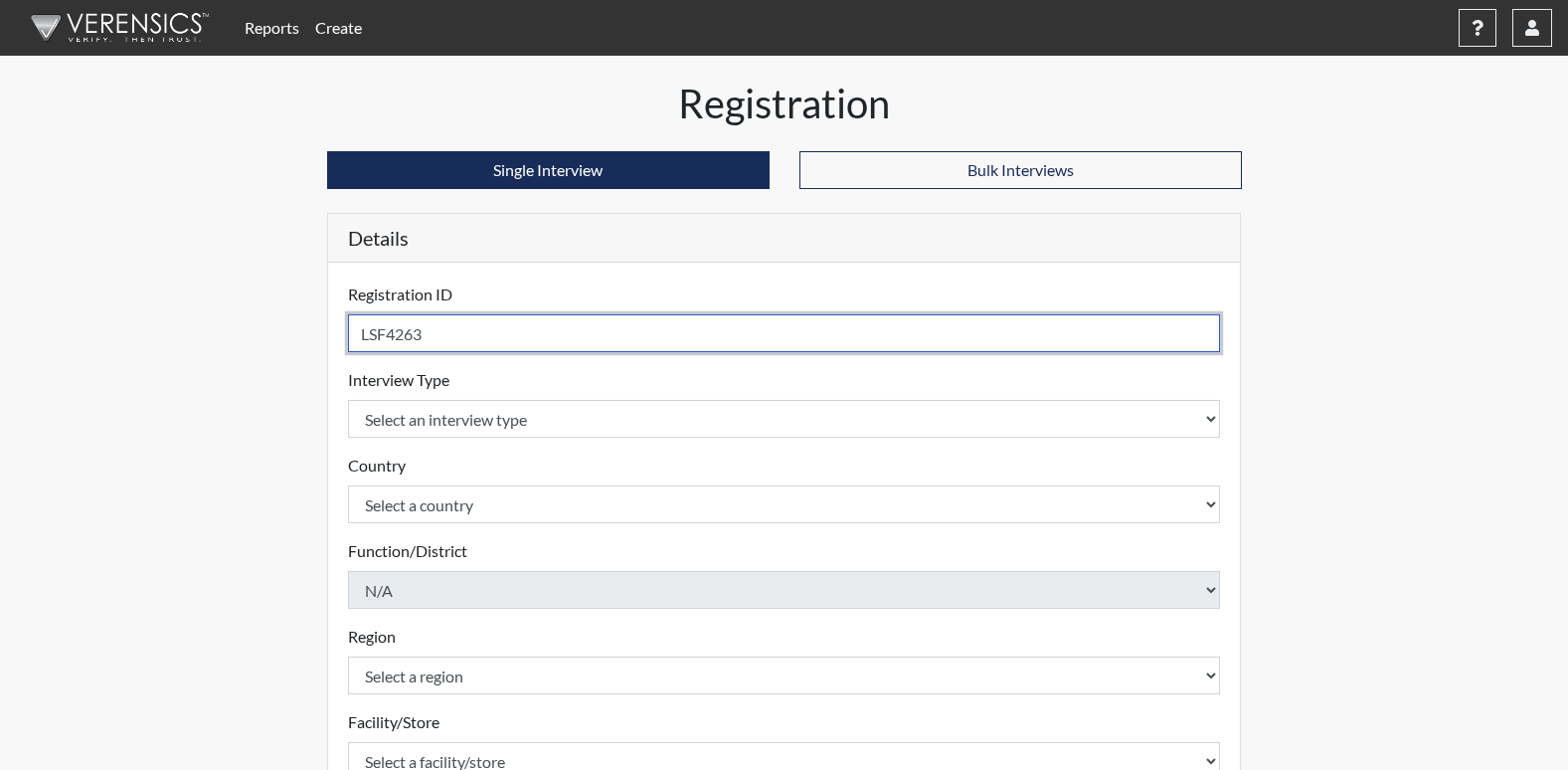 type on "LSF4263" 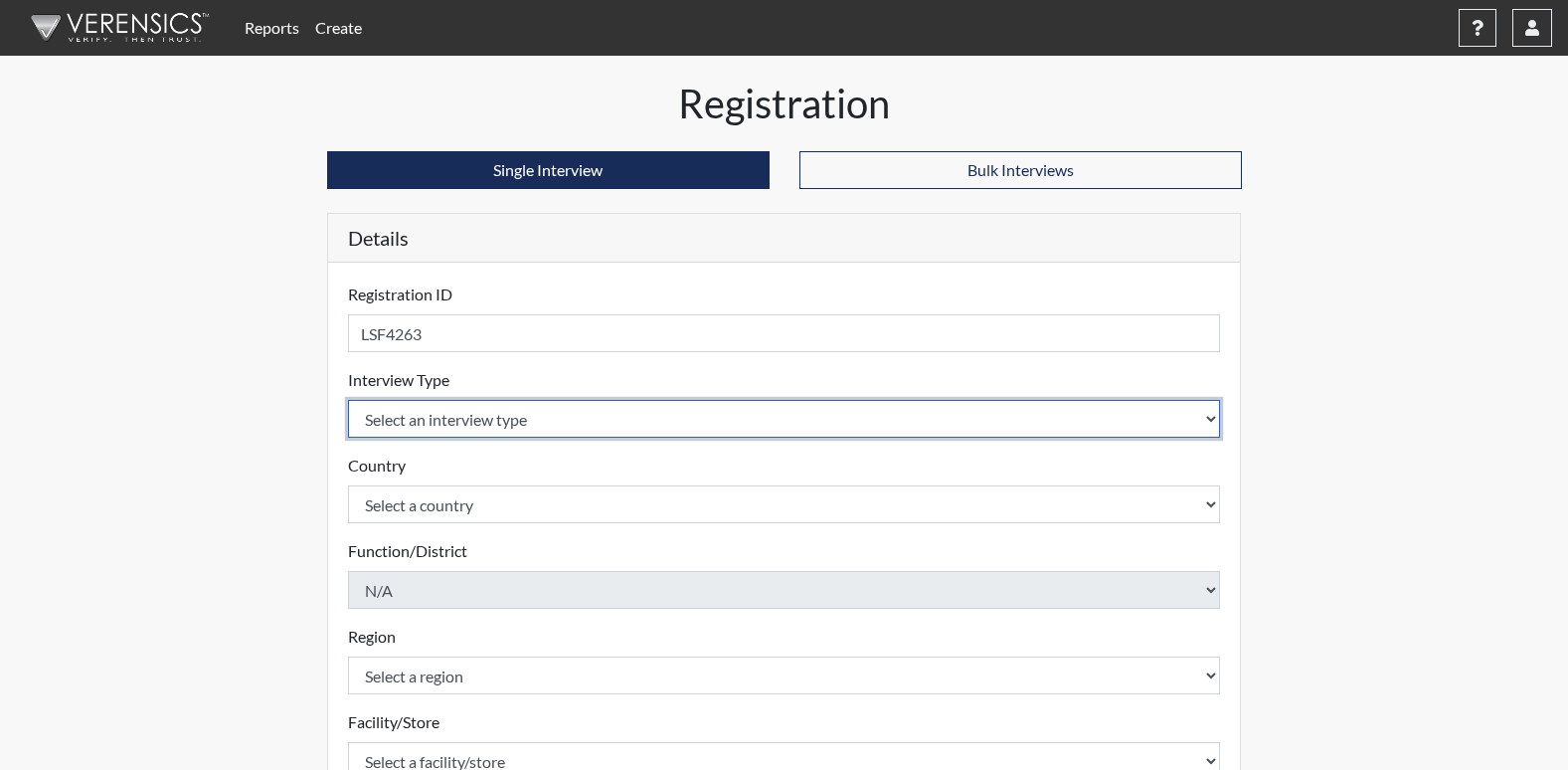 click on "Reports Create Help Center × Verensics Best Practices How to successfully use the Verensics platform. How to Start Interviewing This video instructs you how to start an interview, whether remotely or at your facility. Creating an Investigation This video explains how to open investigations and add interviews to an investigation. How to Edit Your Organization and Users This video instructs you how to edit your organization's characteristics, including adding and editing your organization's users. Dashboard Overview This video instructs you in all of the functions and tools on the reports dashboard. Viewing Reports This video explains how to access/interpret/edit reports and describes all of the functionality and charts in the reports. User [EMAIL] Organization [ORGANIZATION] Sign Out Registration Single Interview Bulk Interviews Details Registration ID [REGISTRATION_ID] Please provide a registration ID. Interview Type Select an interview type Corrections Pre-Employment" at bounding box center (784, 385) 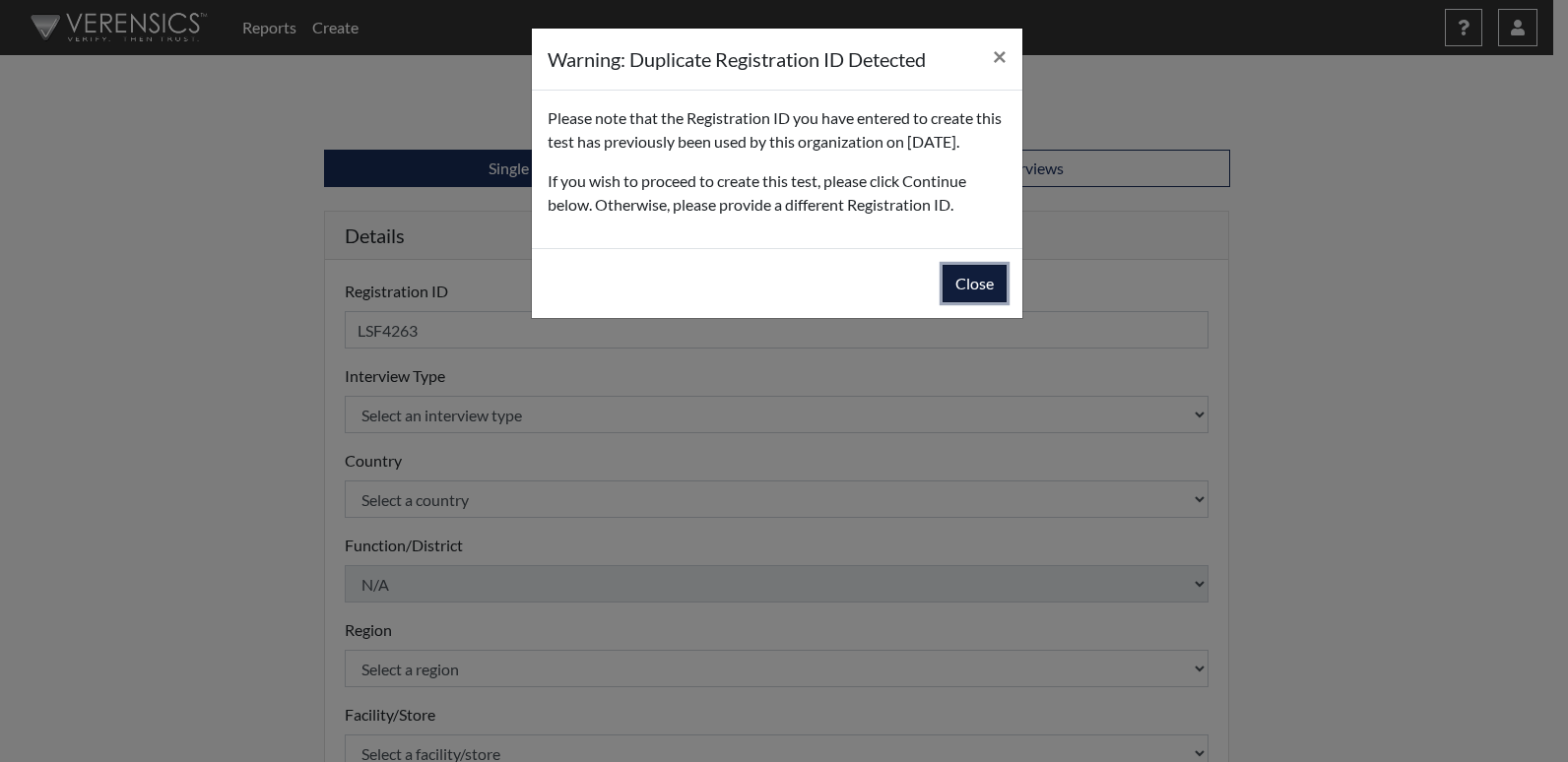 click on "Close" at bounding box center [974, 284] 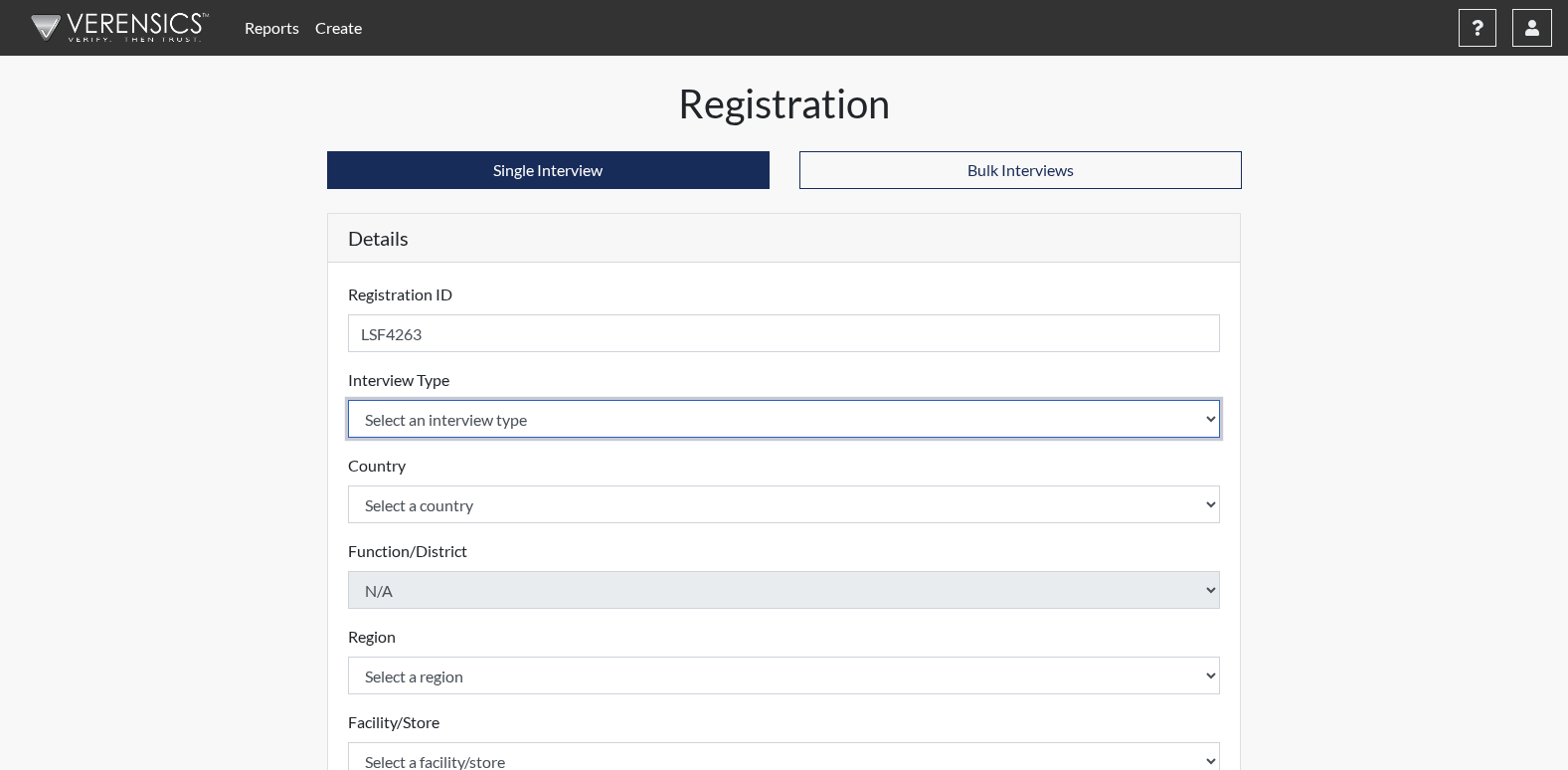 click on "Select an interview type  Corrections Pre-Employment" at bounding box center [784, 419] 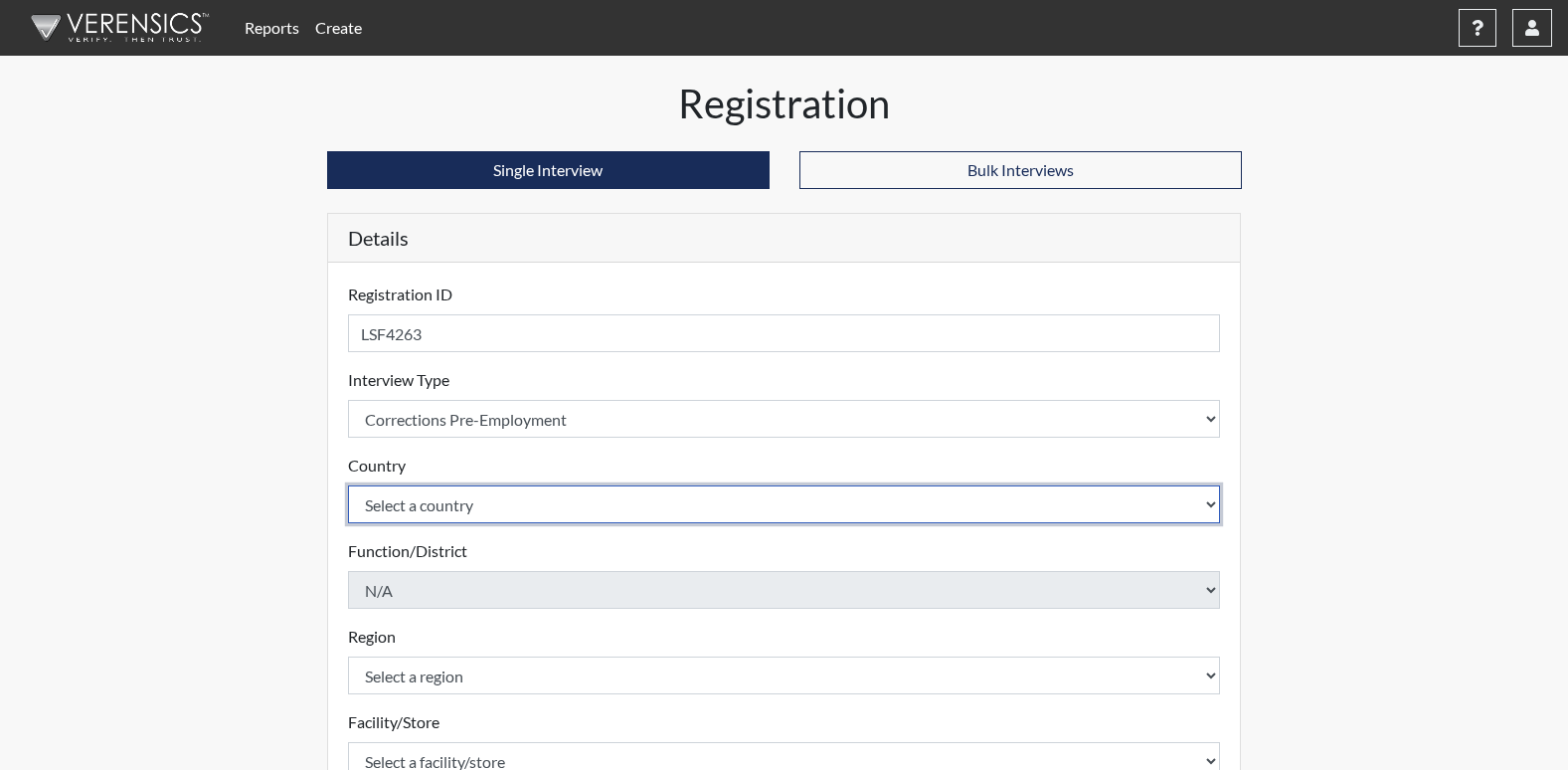 click on "Select a country  United States   Mexico" at bounding box center [784, 419] 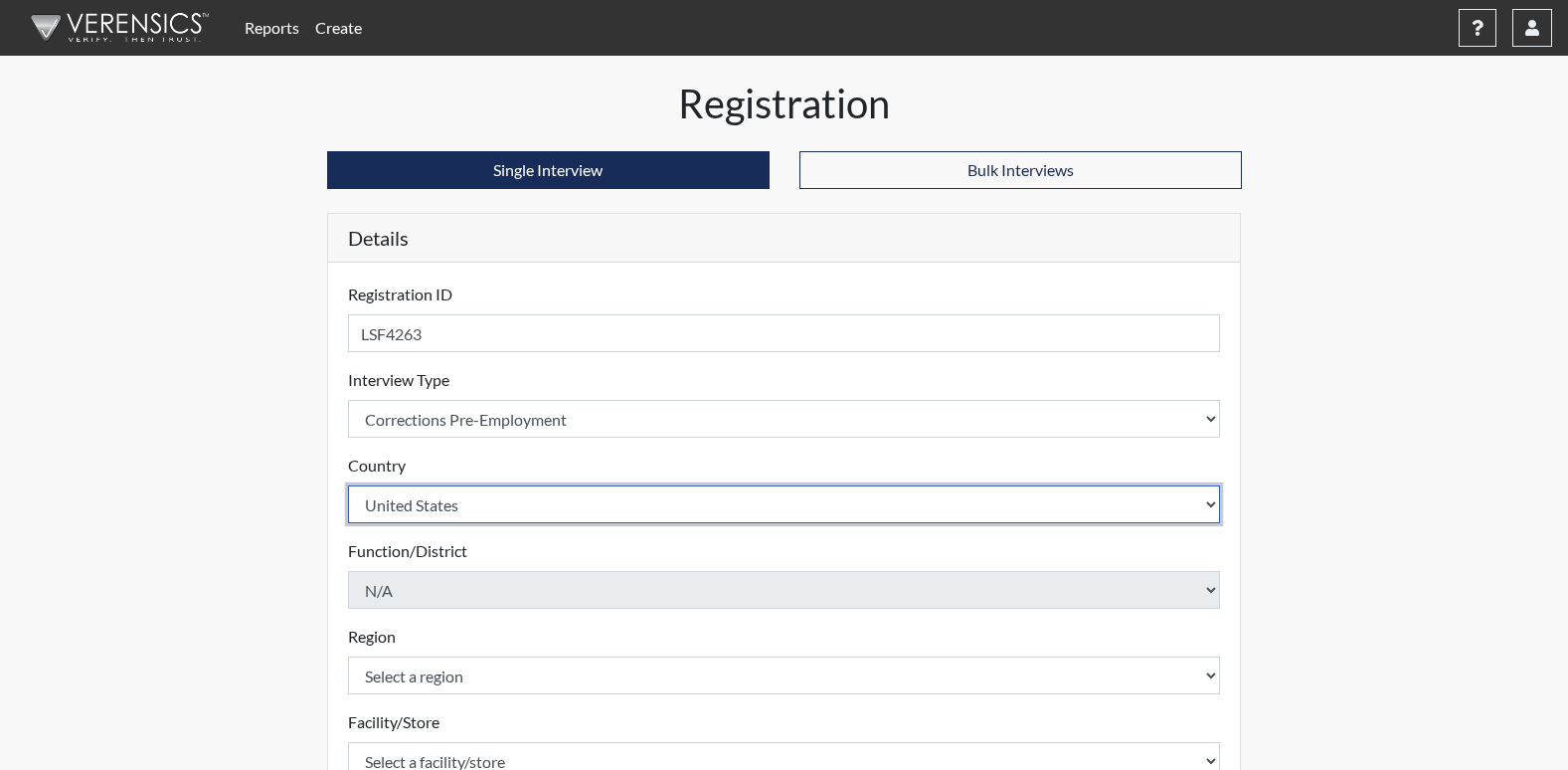 click on "Select a country  United States   Mexico" at bounding box center (784, 419) 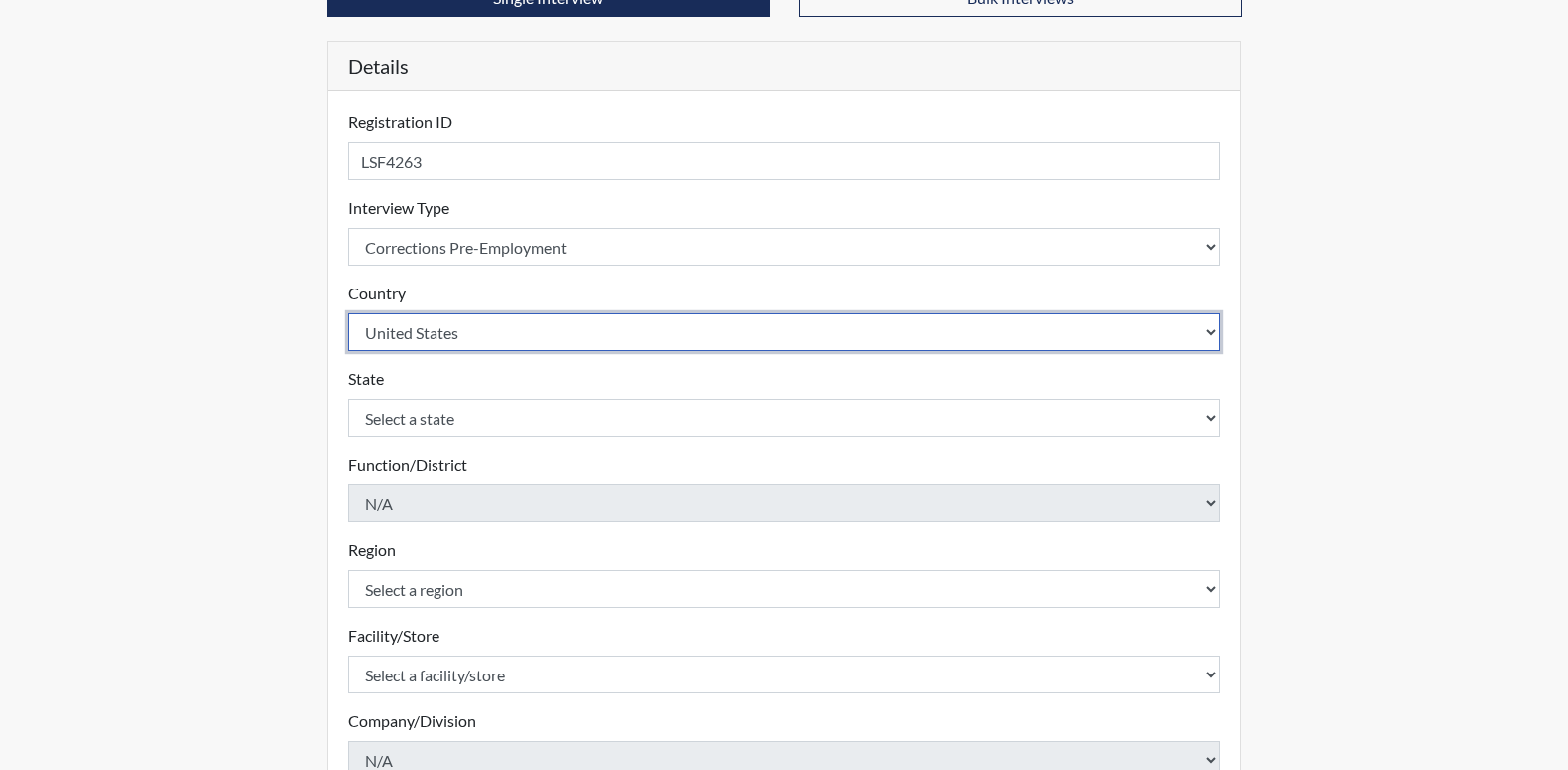 scroll, scrollTop: 199, scrollLeft: 0, axis: vertical 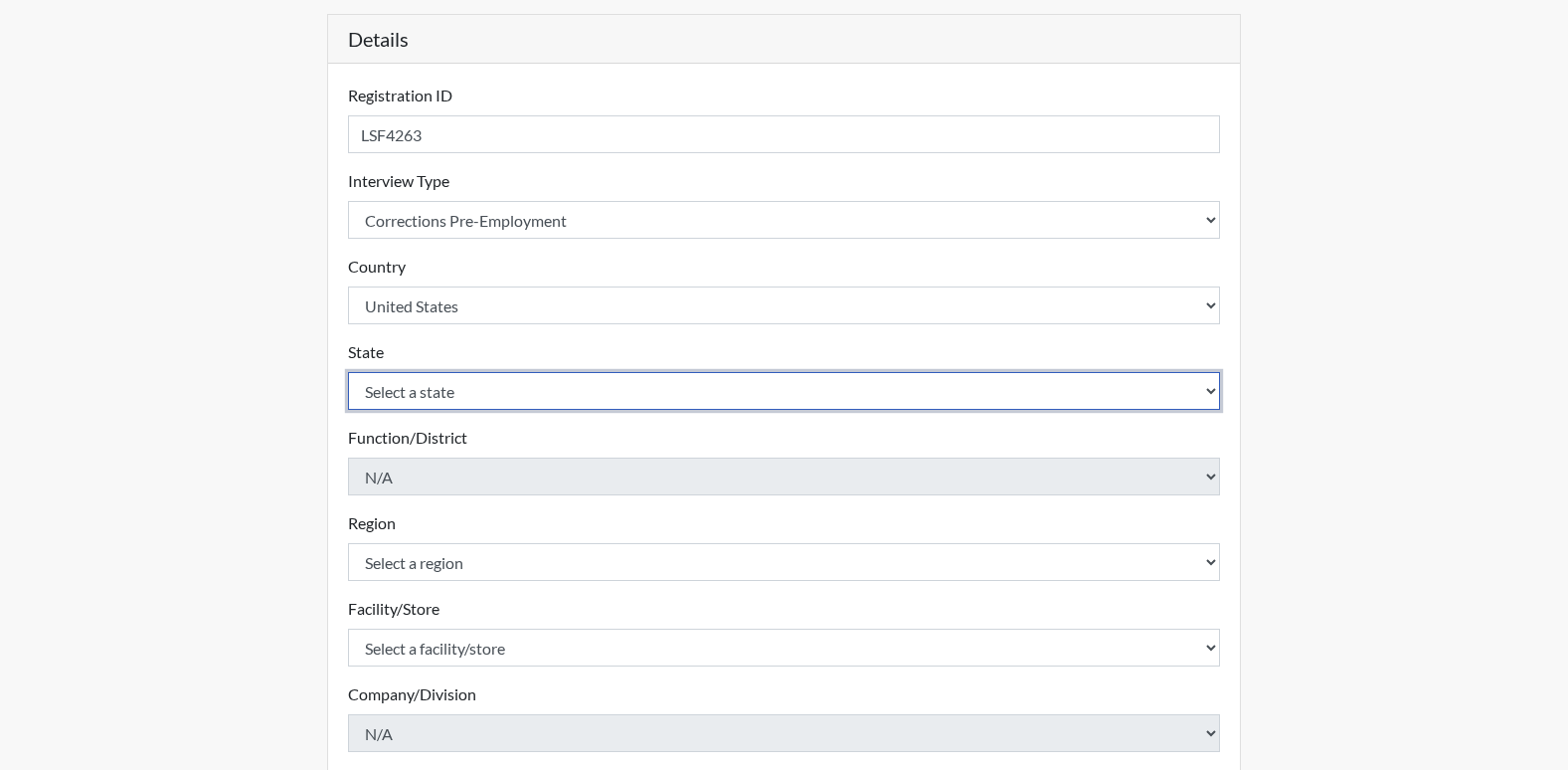 click on "Select a state  Alabama   Alaska   Arizona   Arkansas   California   Colorado   Connecticut   Delaware   Florida   Georgia   Hawaii   Idaho   Illinois   Indiana   Iowa   Kansas   Kentucky   Louisiana   Maine   Maryland   Massachusetts   Michigan   Minnesota   Mississippi   Missouri   Montana   Nebraska   Nevada   New Hampshire   New Jersey   New Mexico   New York   North Carolina   North Dakota   Ohio   Oklahoma   Oregon   Pennsylvania   Rhode Island   South Carolina   South Dakota   Tennessee   Texas   Utah   Vermont   Virginia   Washington   West Virginia   Wisconsin   Wyoming" at bounding box center (784, 220) 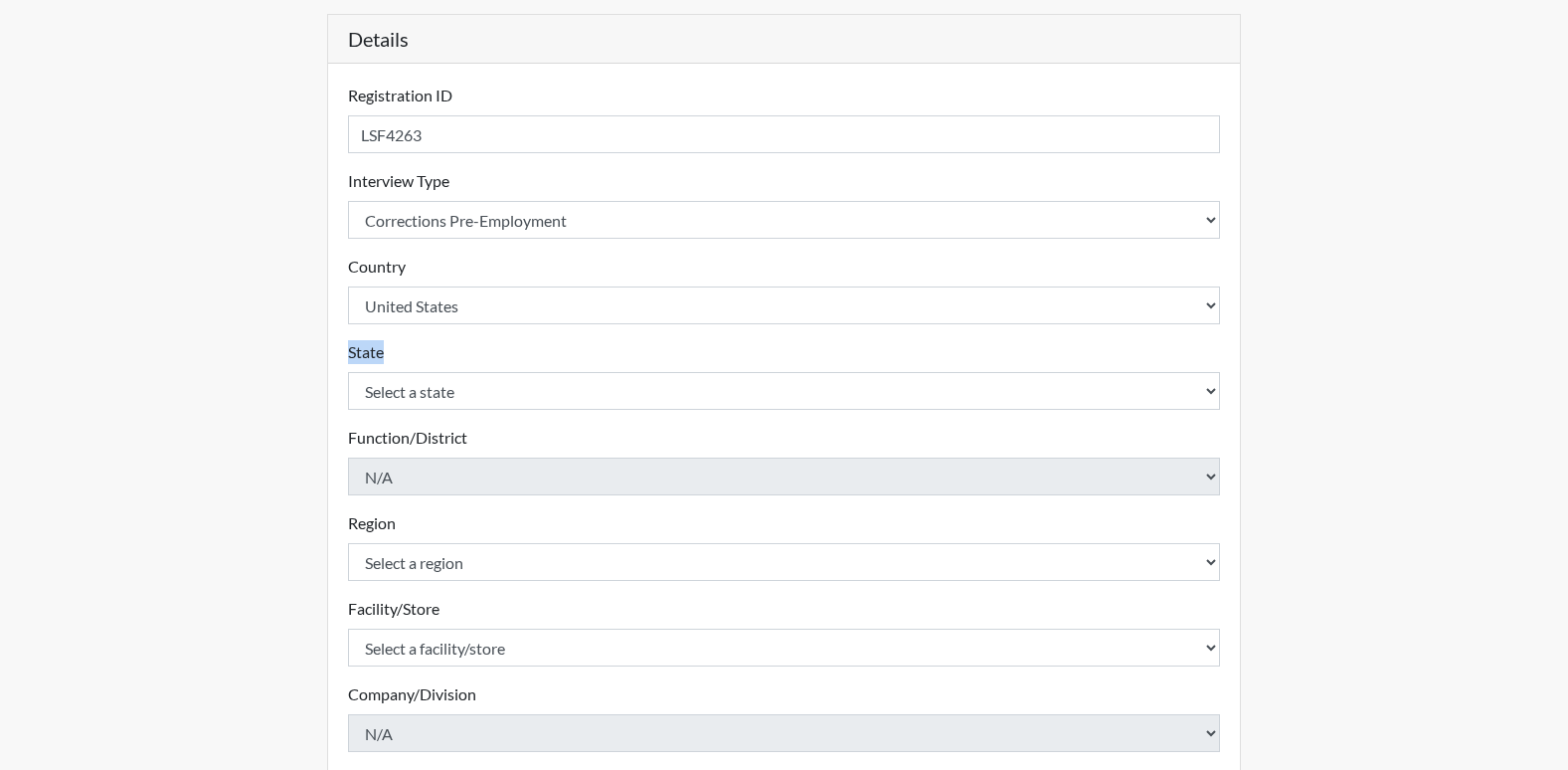 drag, startPoint x: 568, startPoint y: 370, endPoint x: 491, endPoint y: 380, distance: 77.64664 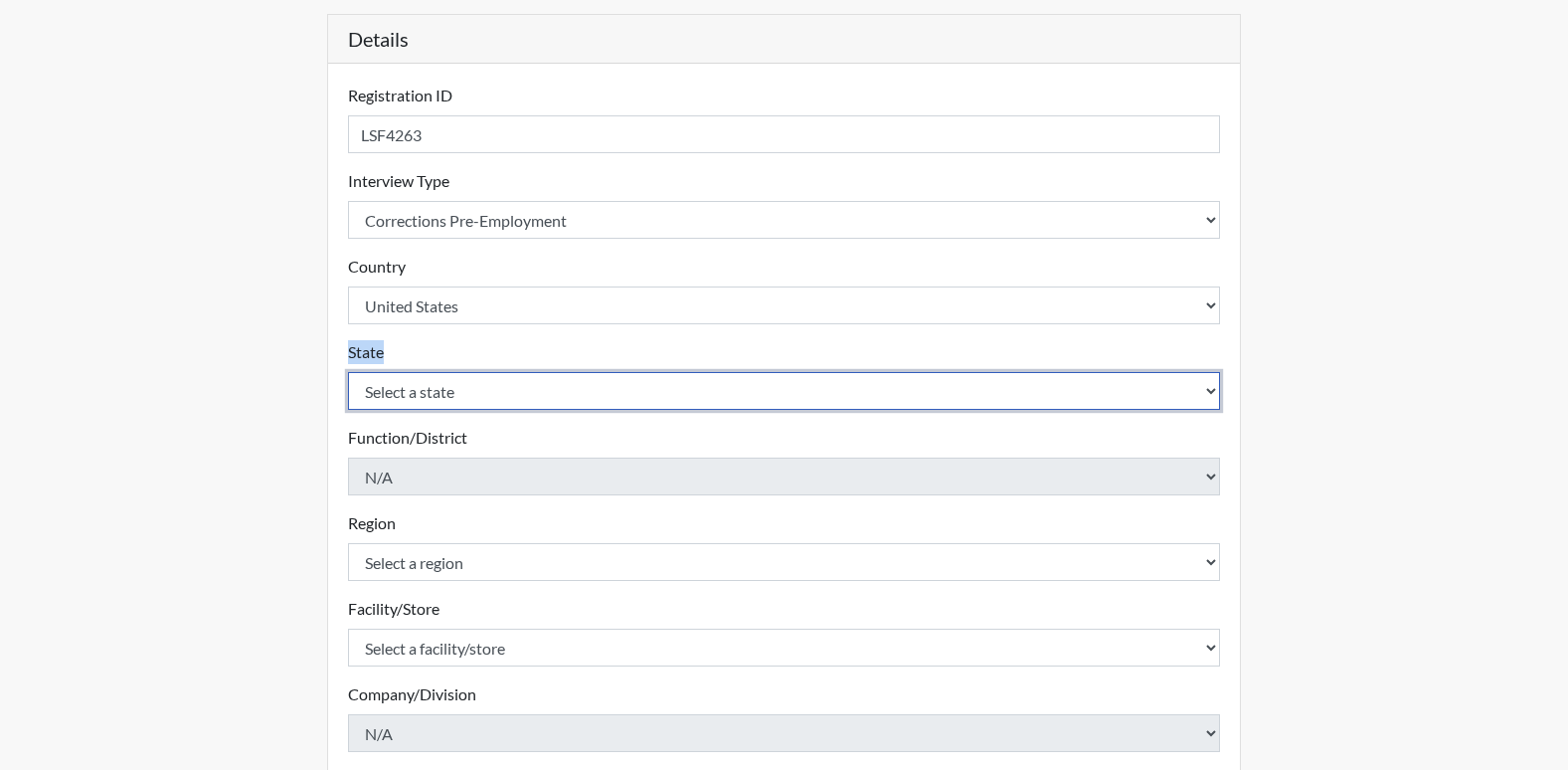 drag, startPoint x: 486, startPoint y: 395, endPoint x: 498, endPoint y: 396, distance: 12.0415946 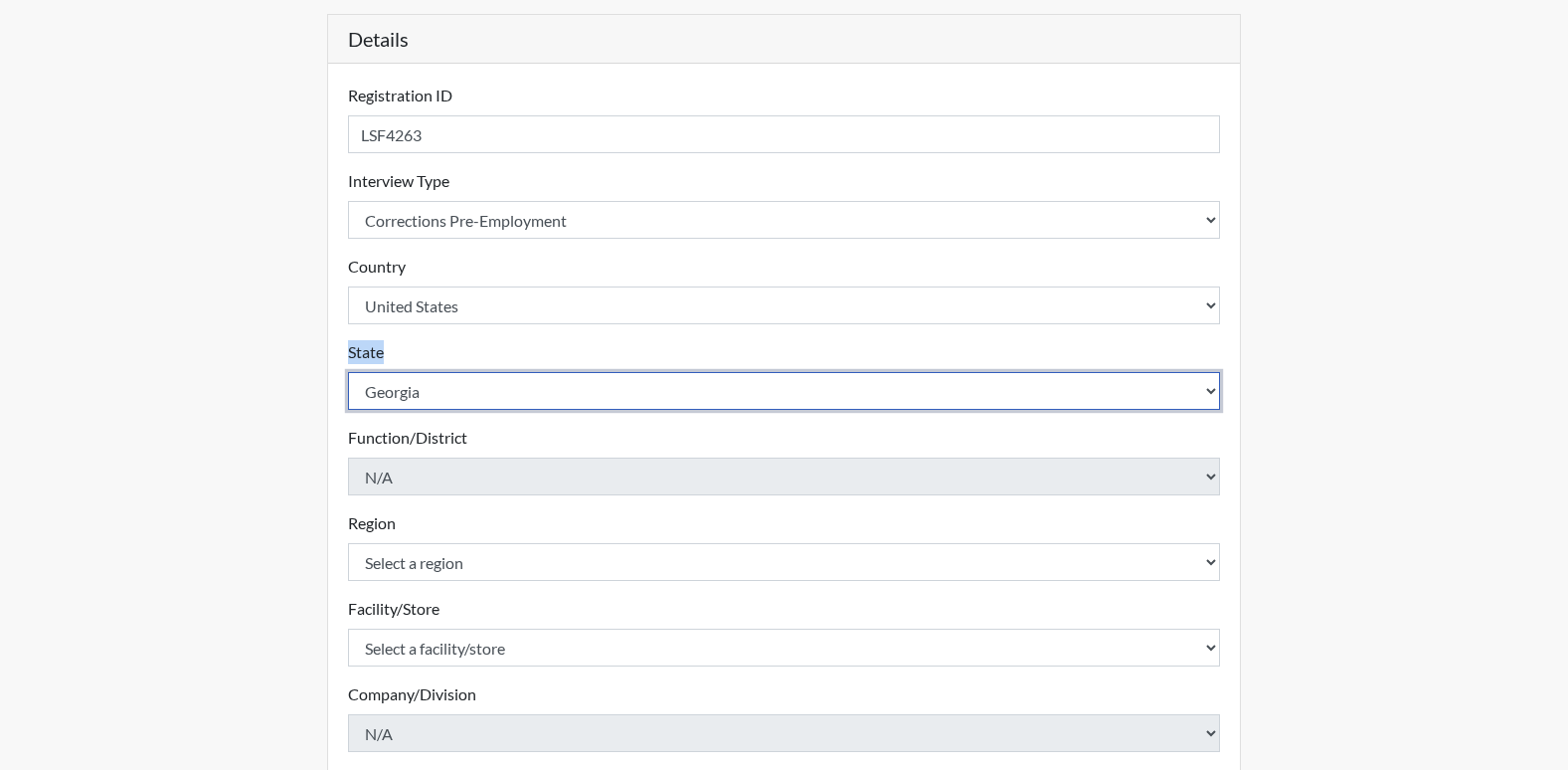 click on "Select a state  Alabama   Alaska   Arizona   Arkansas   California   Colorado   Connecticut   Delaware   Florida   Georgia   Hawaii   Idaho   Illinois   Indiana   Iowa   Kansas   Kentucky   Louisiana   Maine   Maryland   Massachusetts   Michigan   Minnesota   Mississippi   Missouri   Montana   Nebraska   Nevada   New Hampshire   New Jersey   New Mexico   New York   North Carolina   North Dakota   Ohio   Oklahoma   Oregon   Pennsylvania   Rhode Island   South Carolina   South Dakota   Tennessee   Texas   Utah   Vermont   Virginia   Washington   West Virginia   Wisconsin   Wyoming" at bounding box center [784, 220] 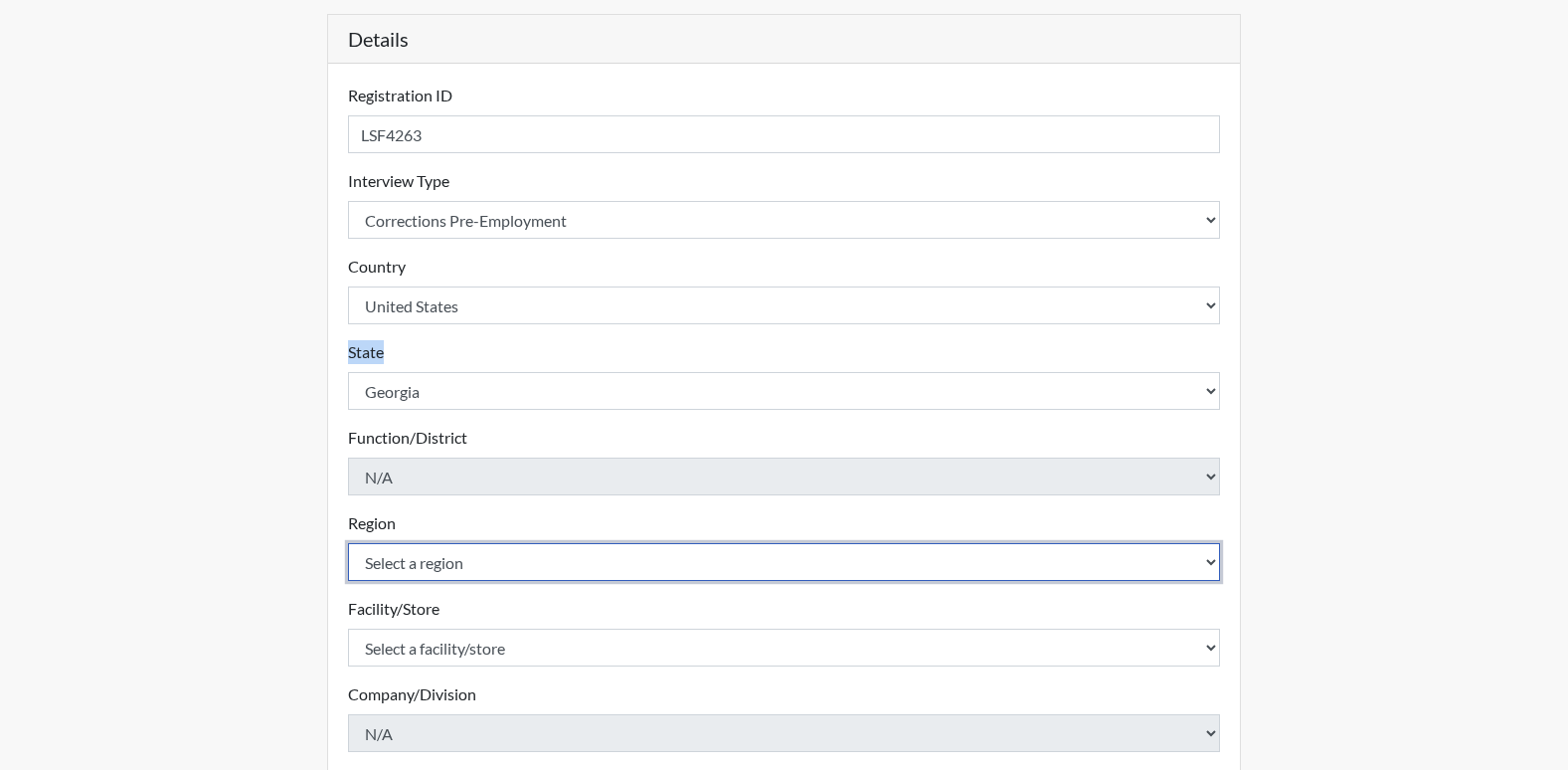 click on "Select a region  North Region" at bounding box center [784, 220] 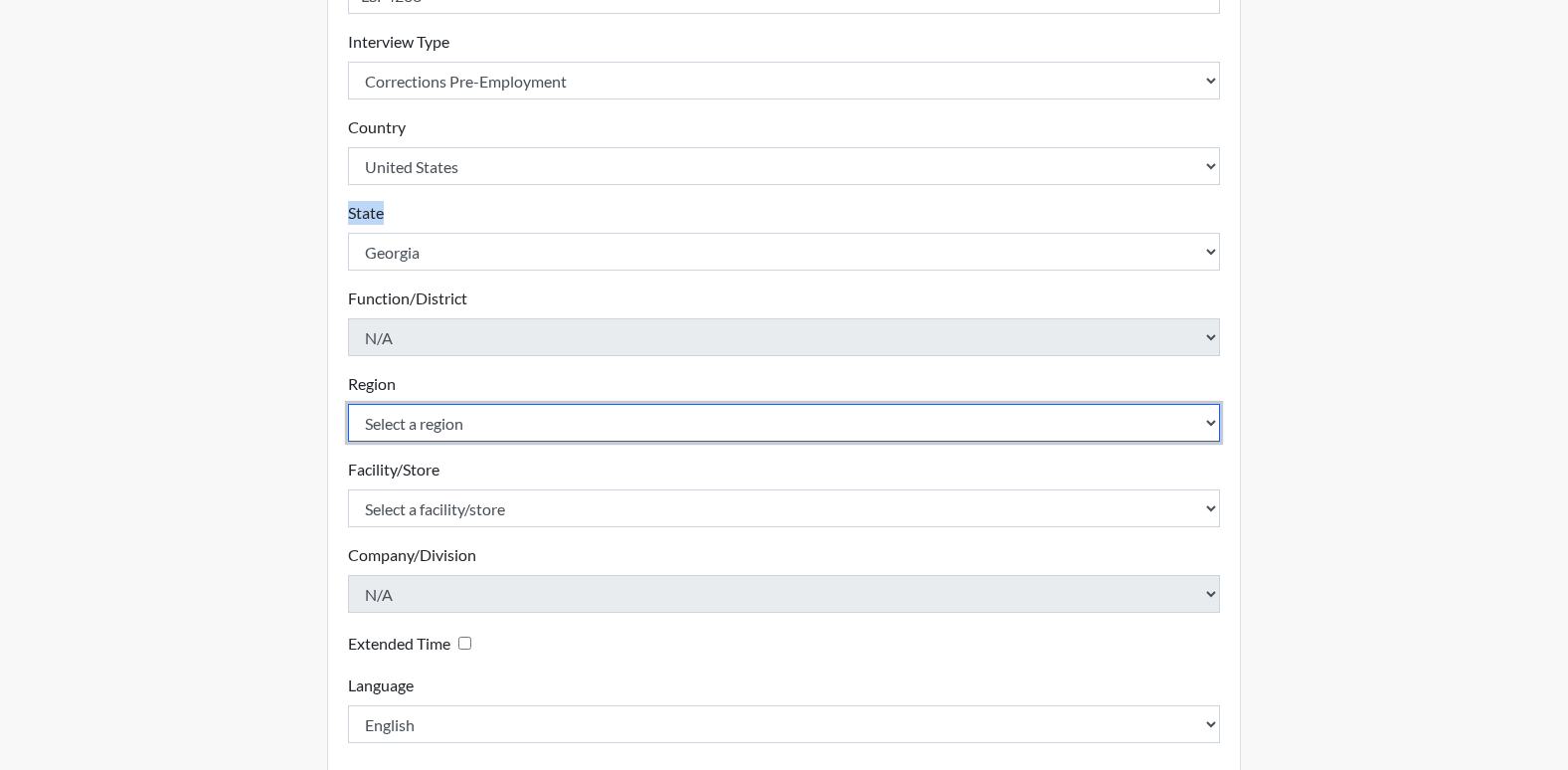 scroll, scrollTop: 398, scrollLeft: 0, axis: vertical 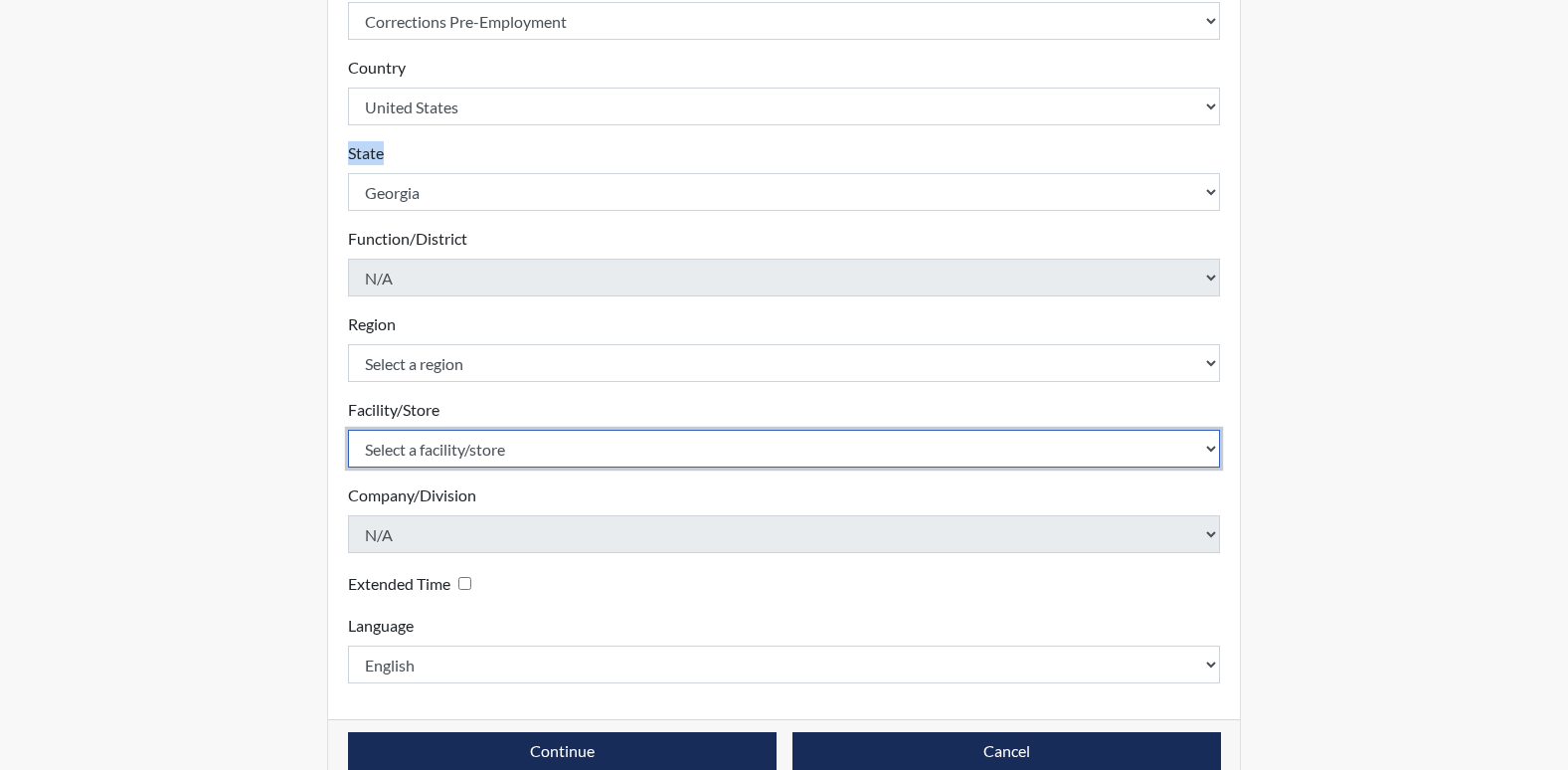 click on "Select a facility/store  [STATE] SP" at bounding box center [784, 21] 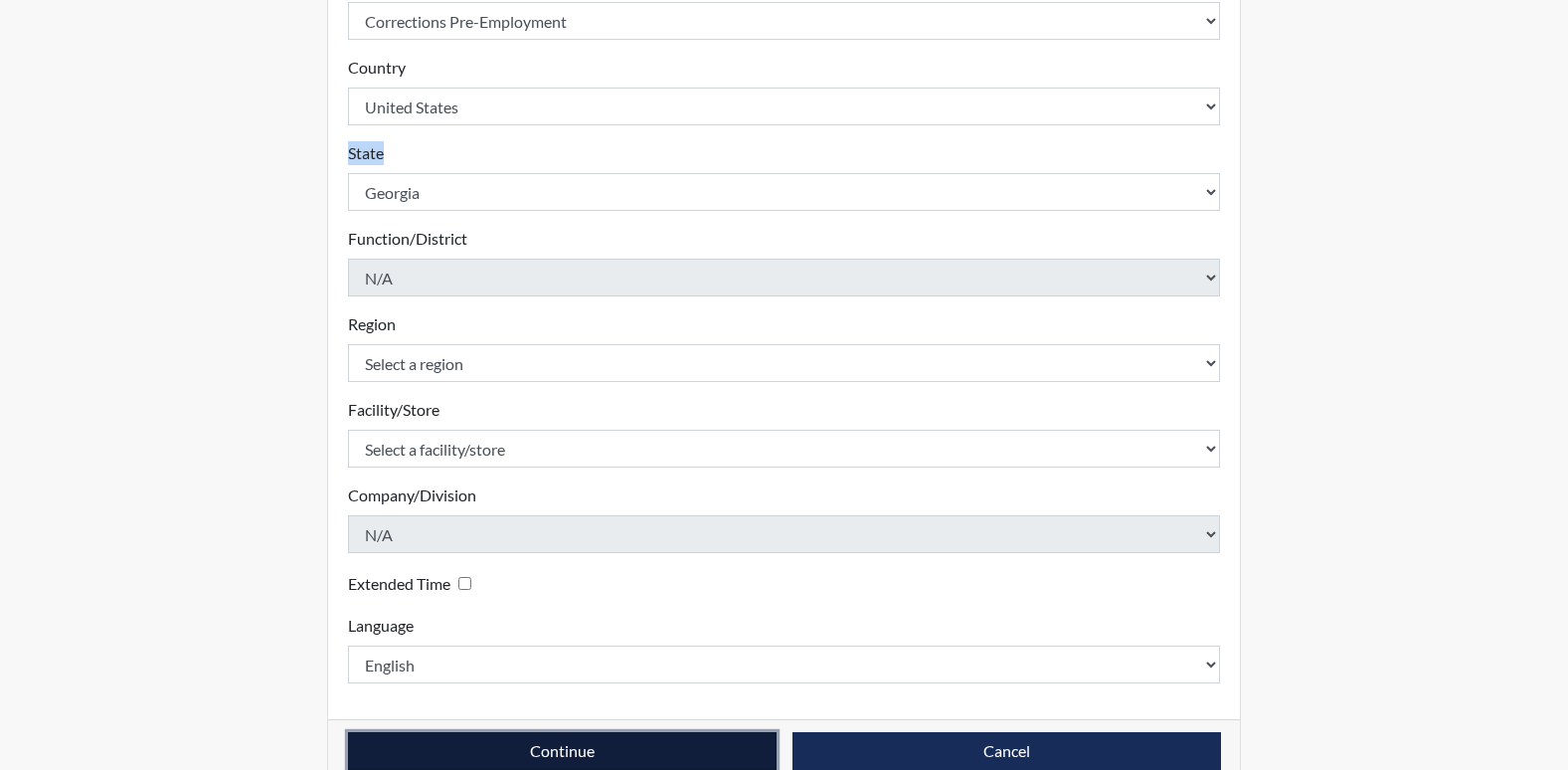 click on "Continue" at bounding box center (562, 751) 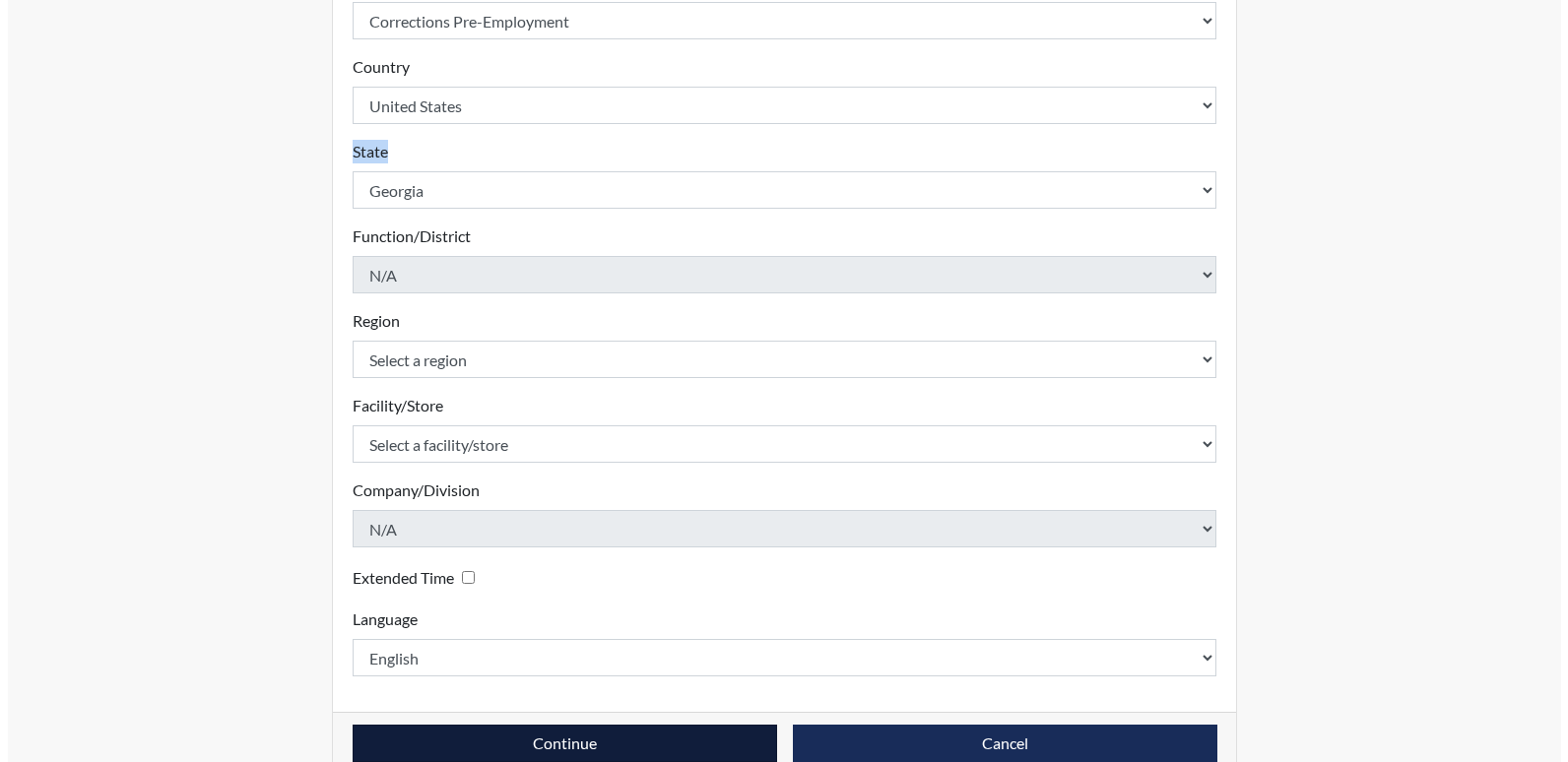 scroll, scrollTop: 0, scrollLeft: 0, axis: both 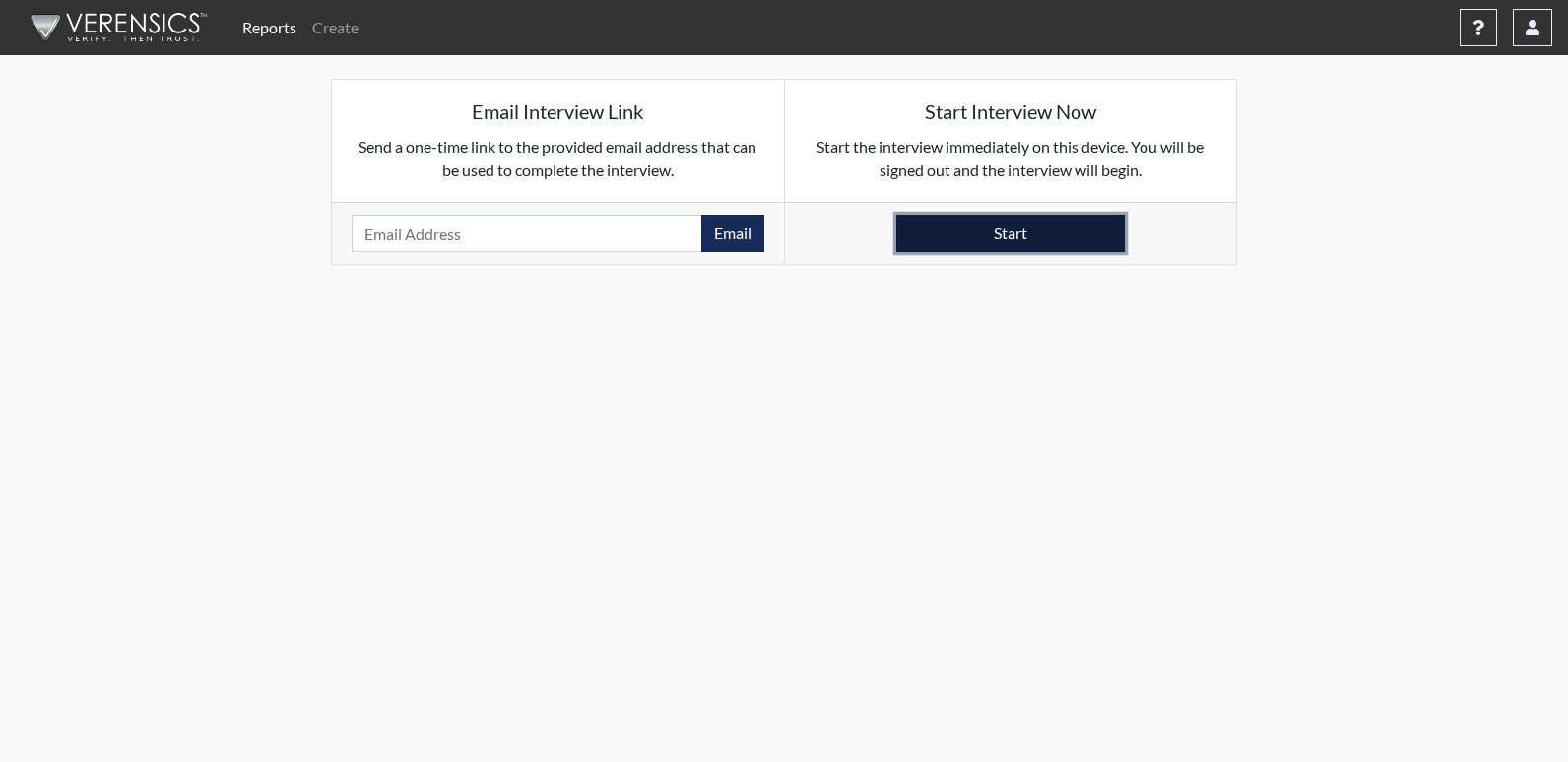 click on "Start" at bounding box center [1011, 233] 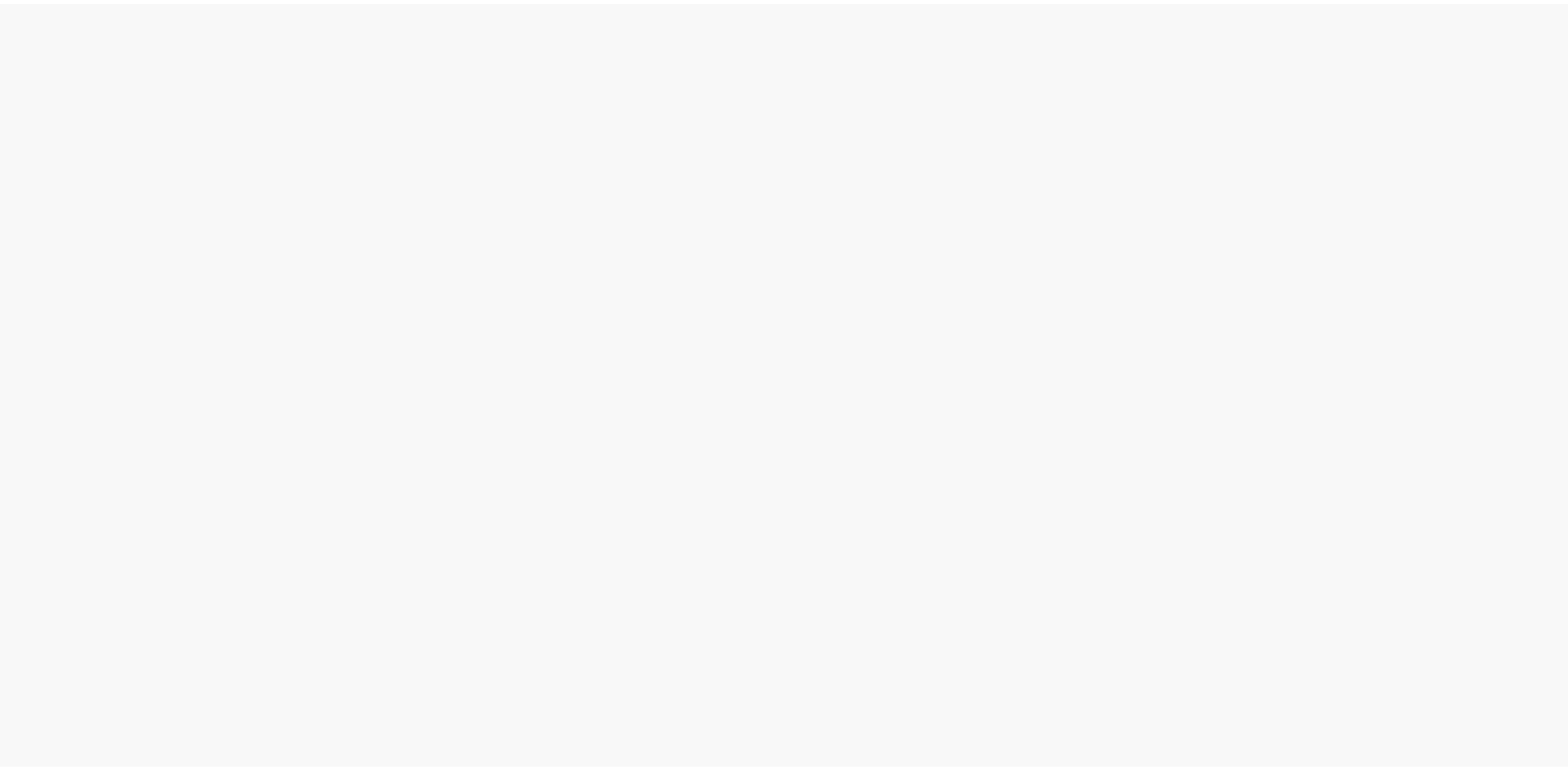 scroll, scrollTop: 0, scrollLeft: 0, axis: both 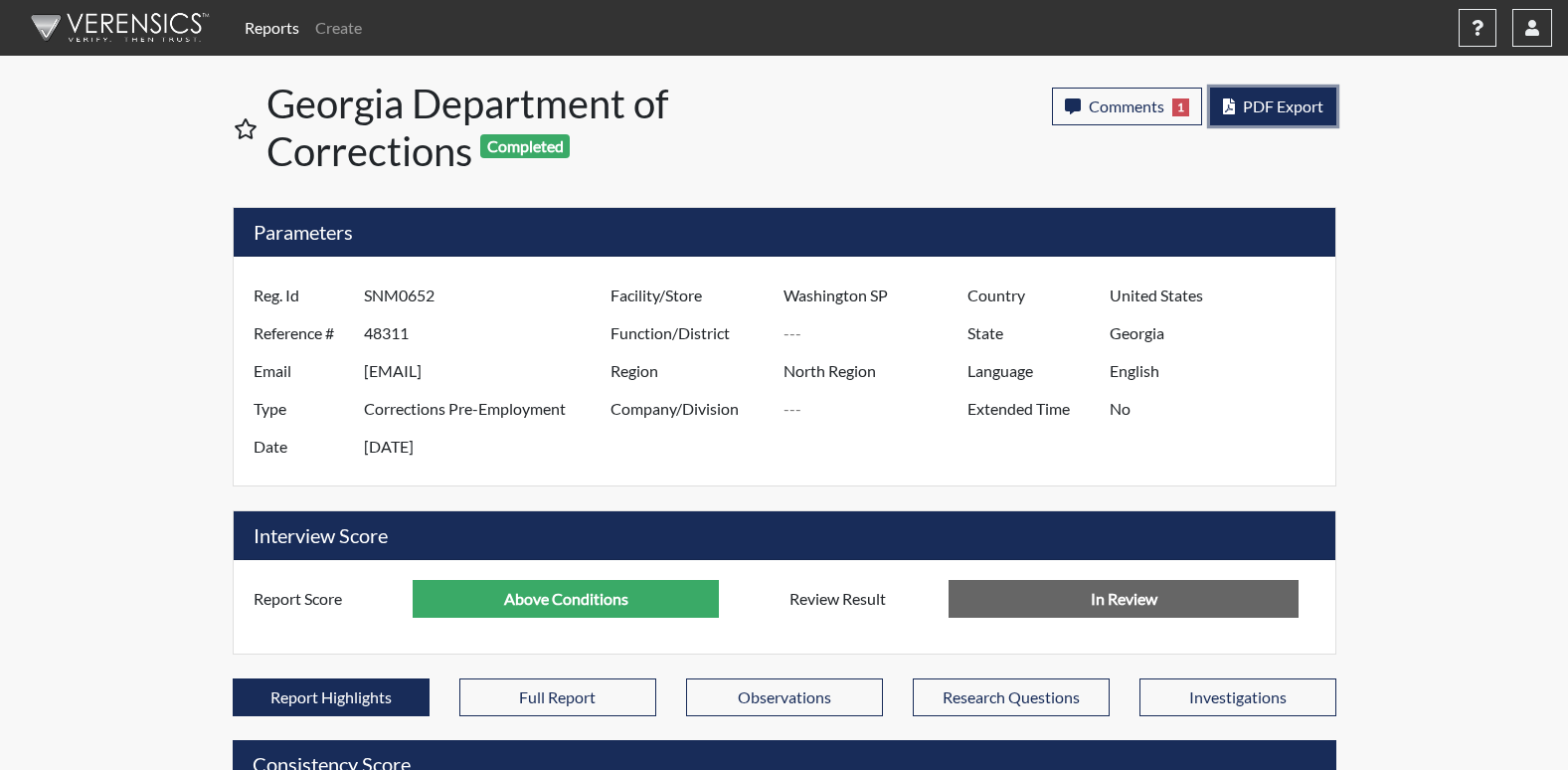 click on "PDF Export" at bounding box center (1283, 105) 